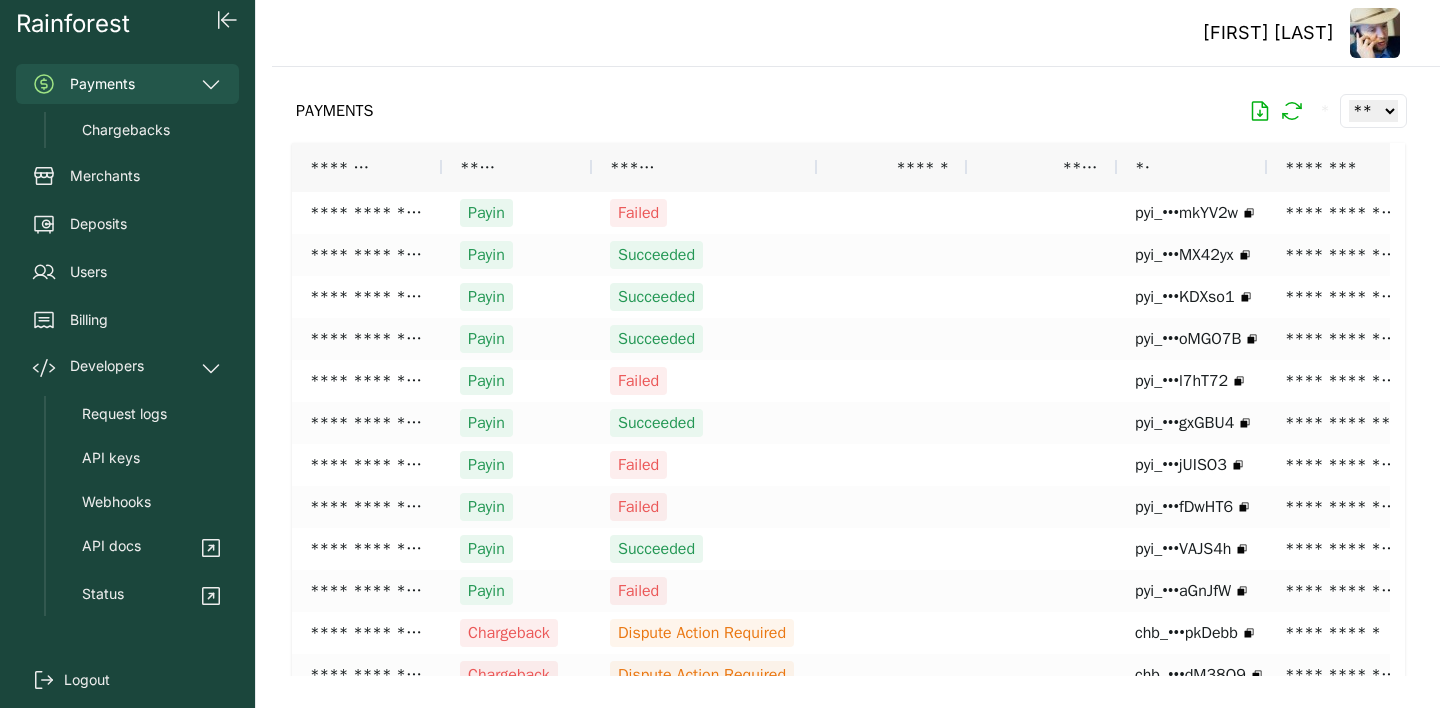 scroll, scrollTop: 0, scrollLeft: 0, axis: both 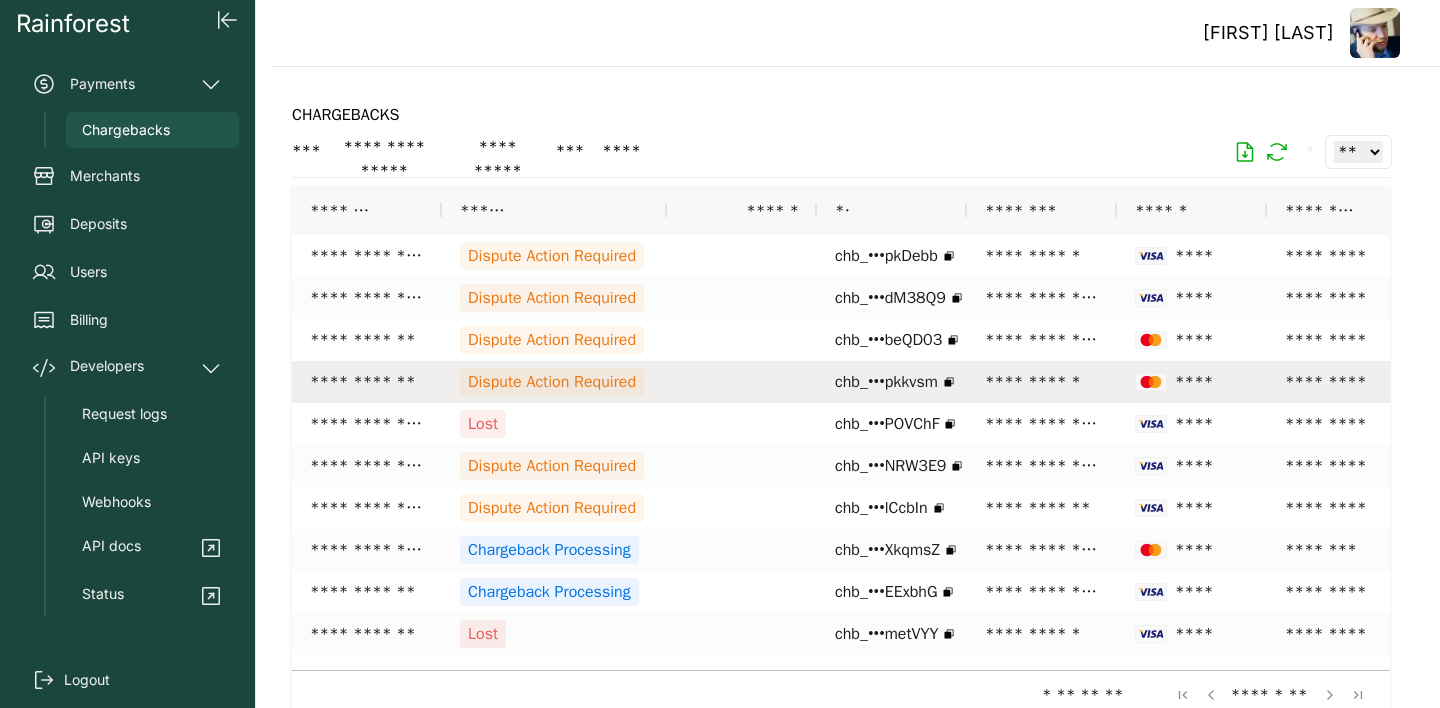 click on "Dispute Action Required" at bounding box center (552, 382) 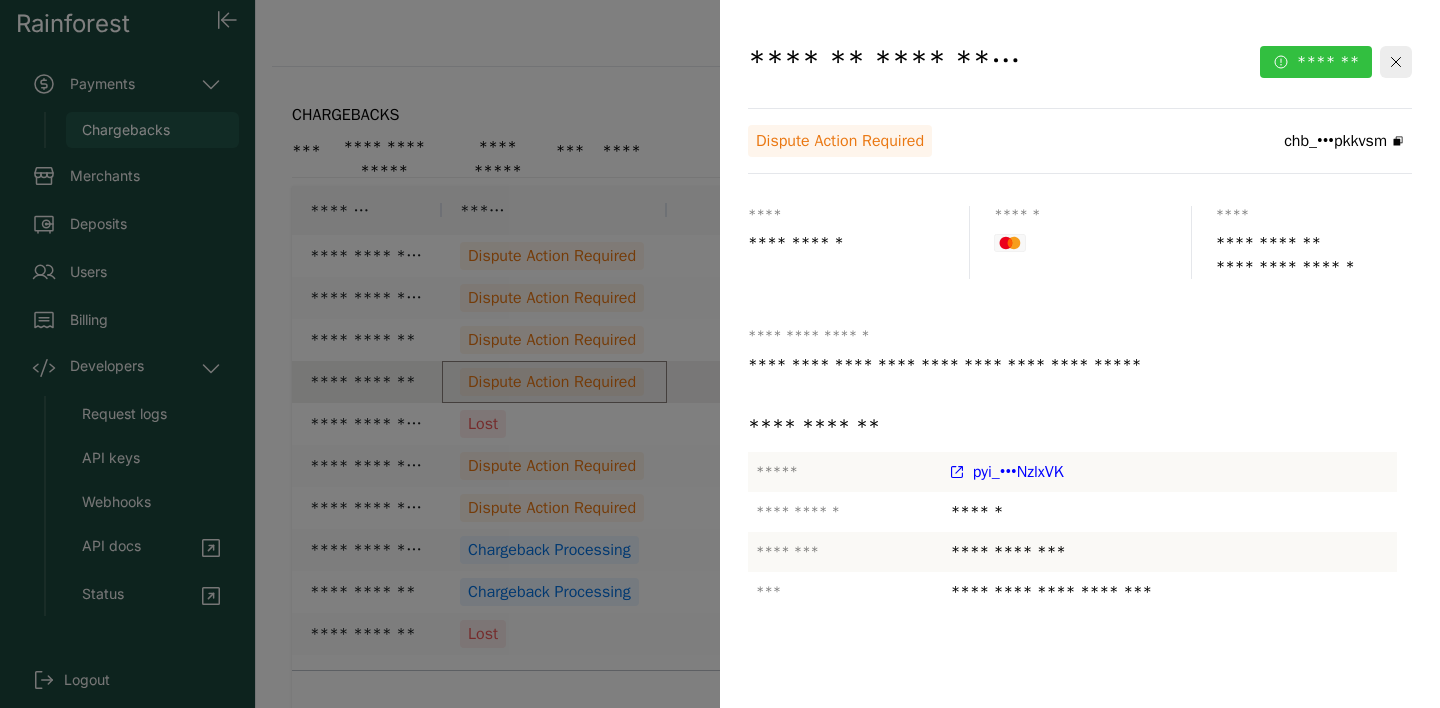 click on "*******" 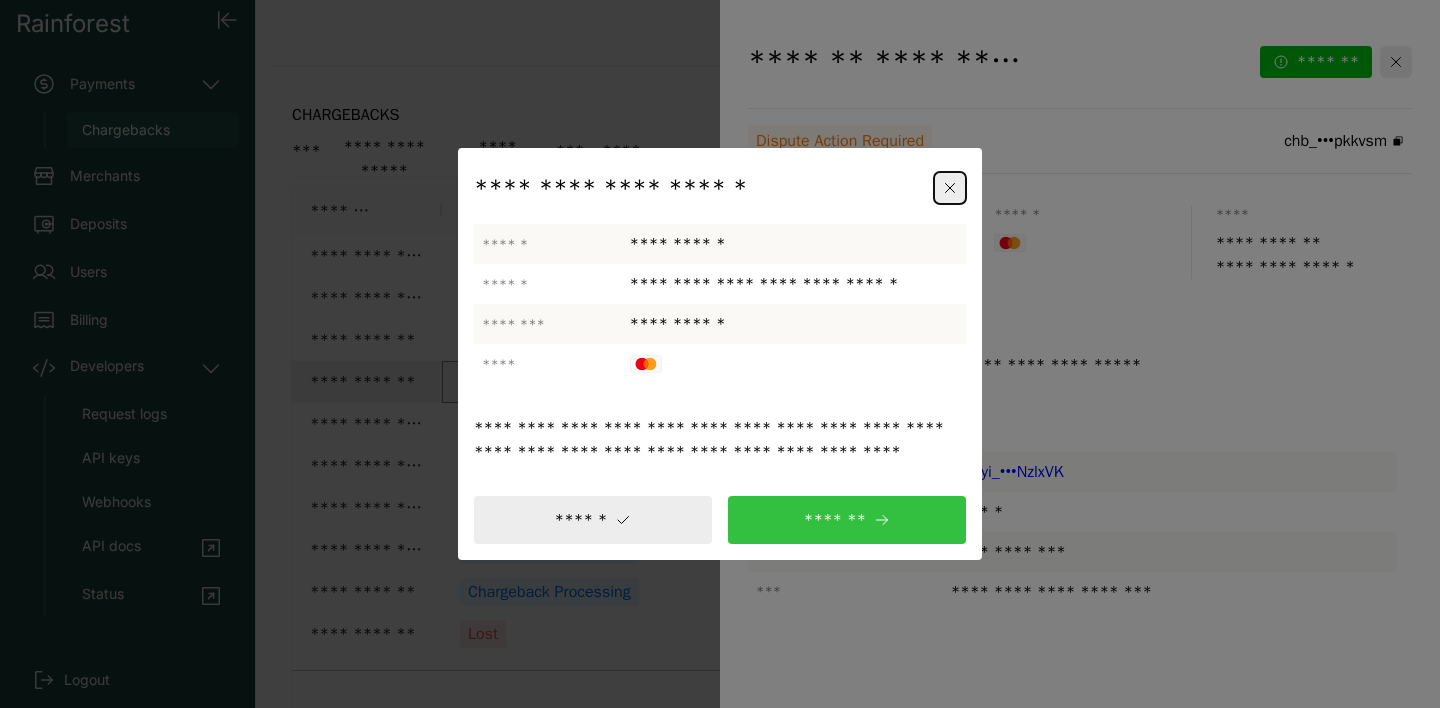 click on "*******" at bounding box center [847, 520] 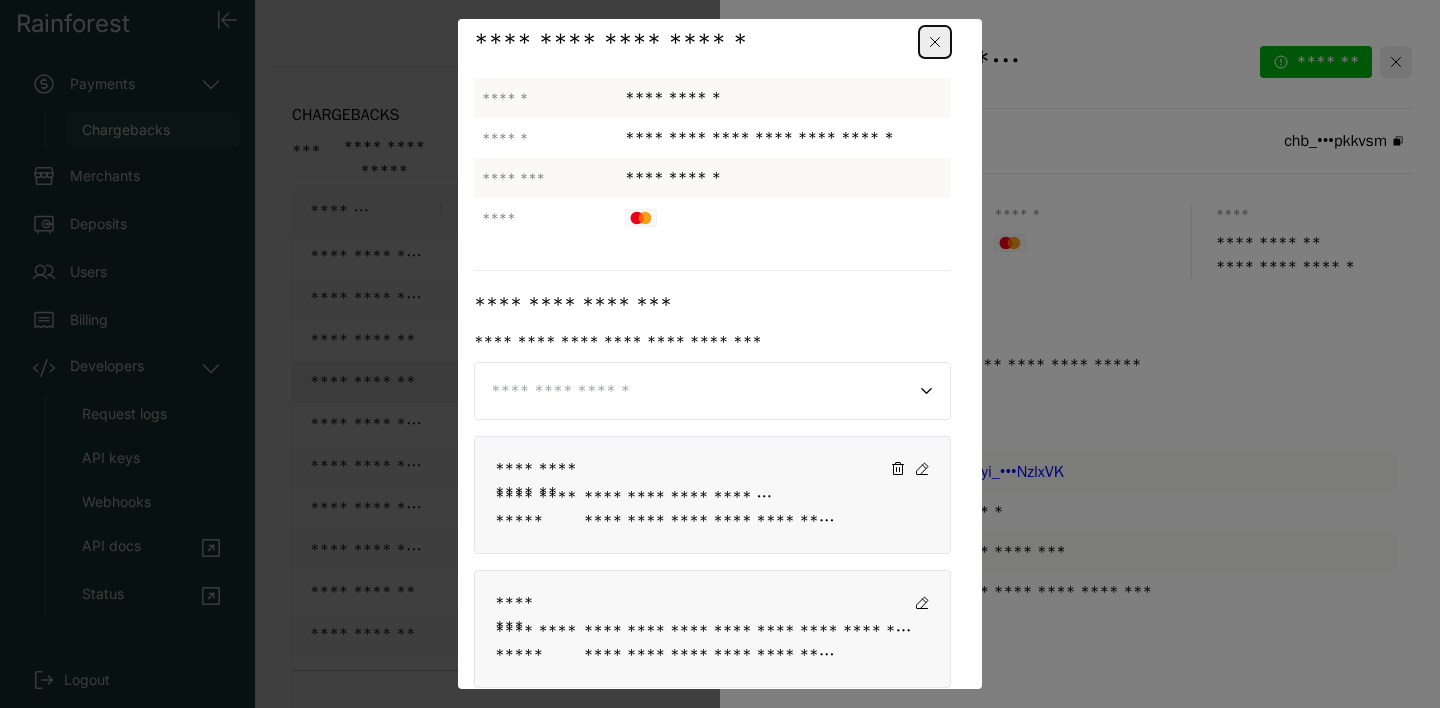 scroll, scrollTop: 88, scrollLeft: 0, axis: vertical 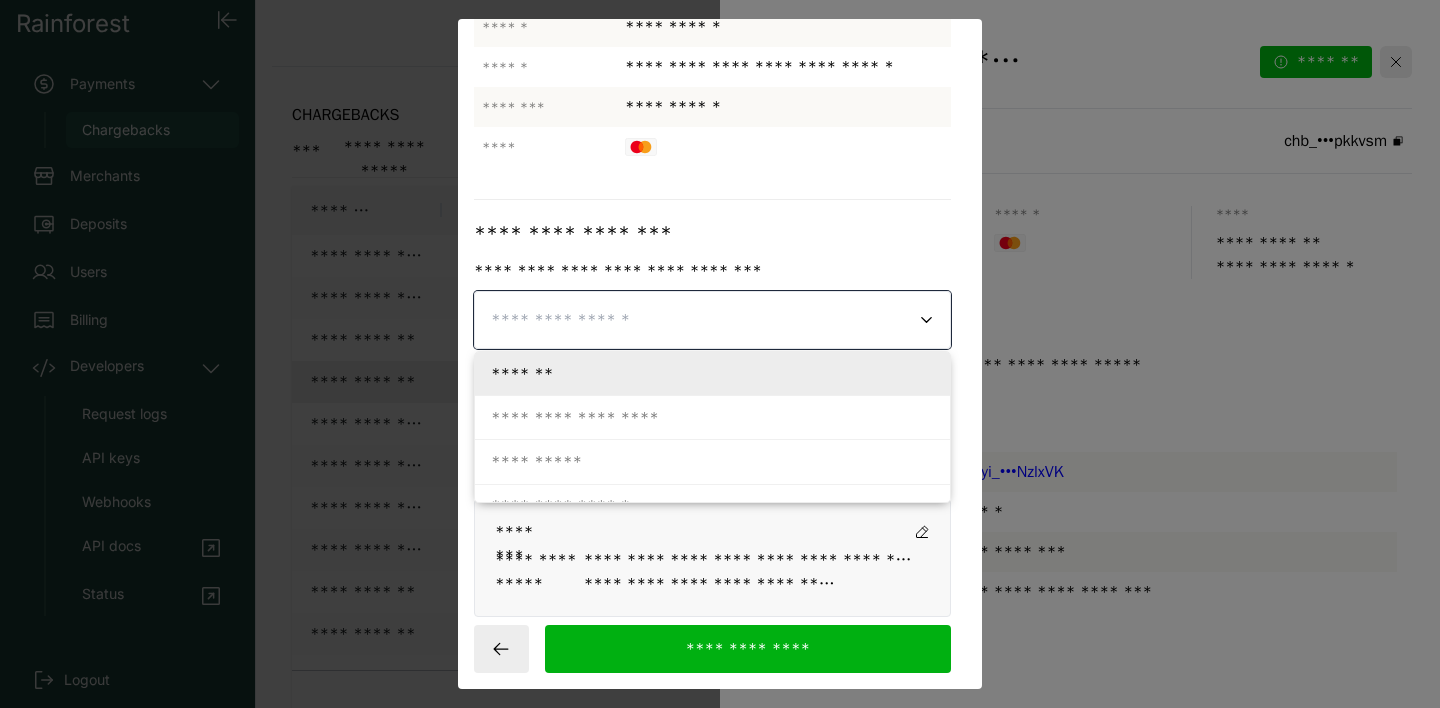 click at bounding box center (701, 320) 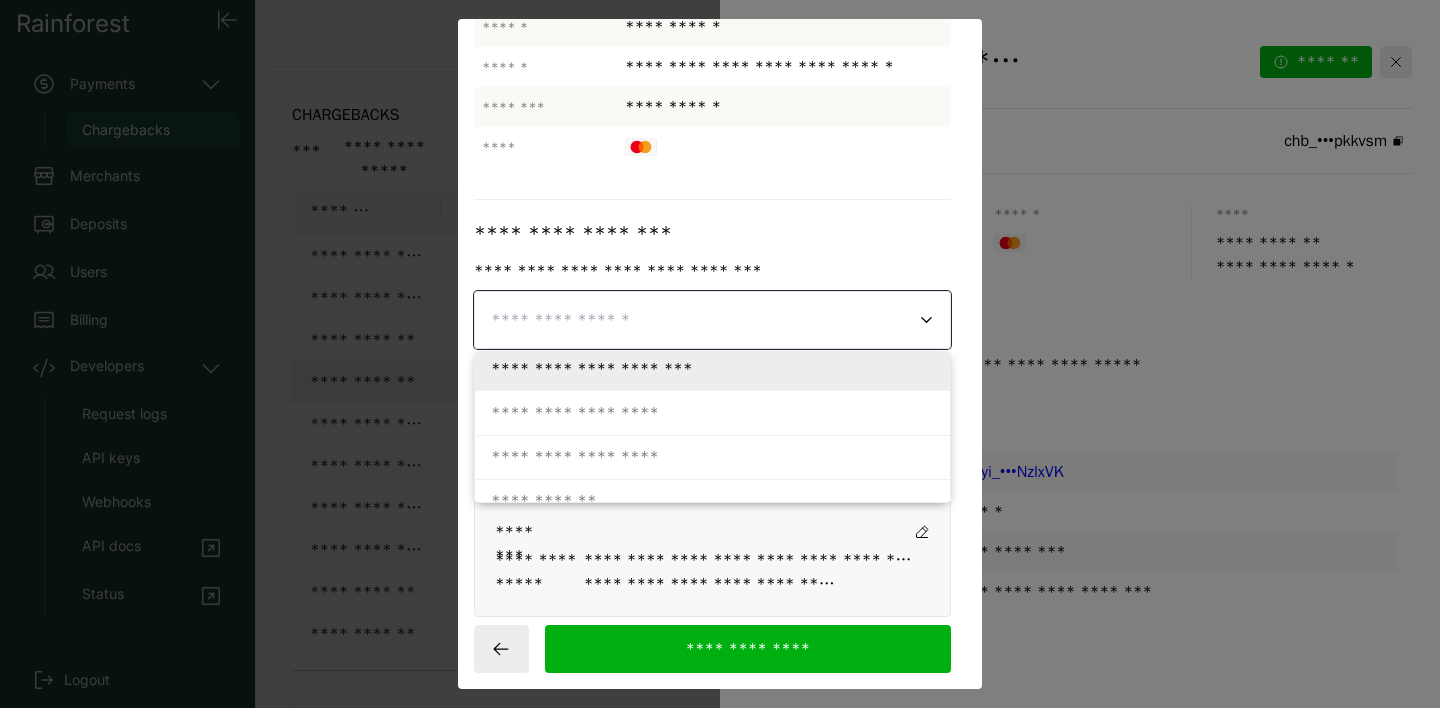 scroll, scrollTop: 379, scrollLeft: 0, axis: vertical 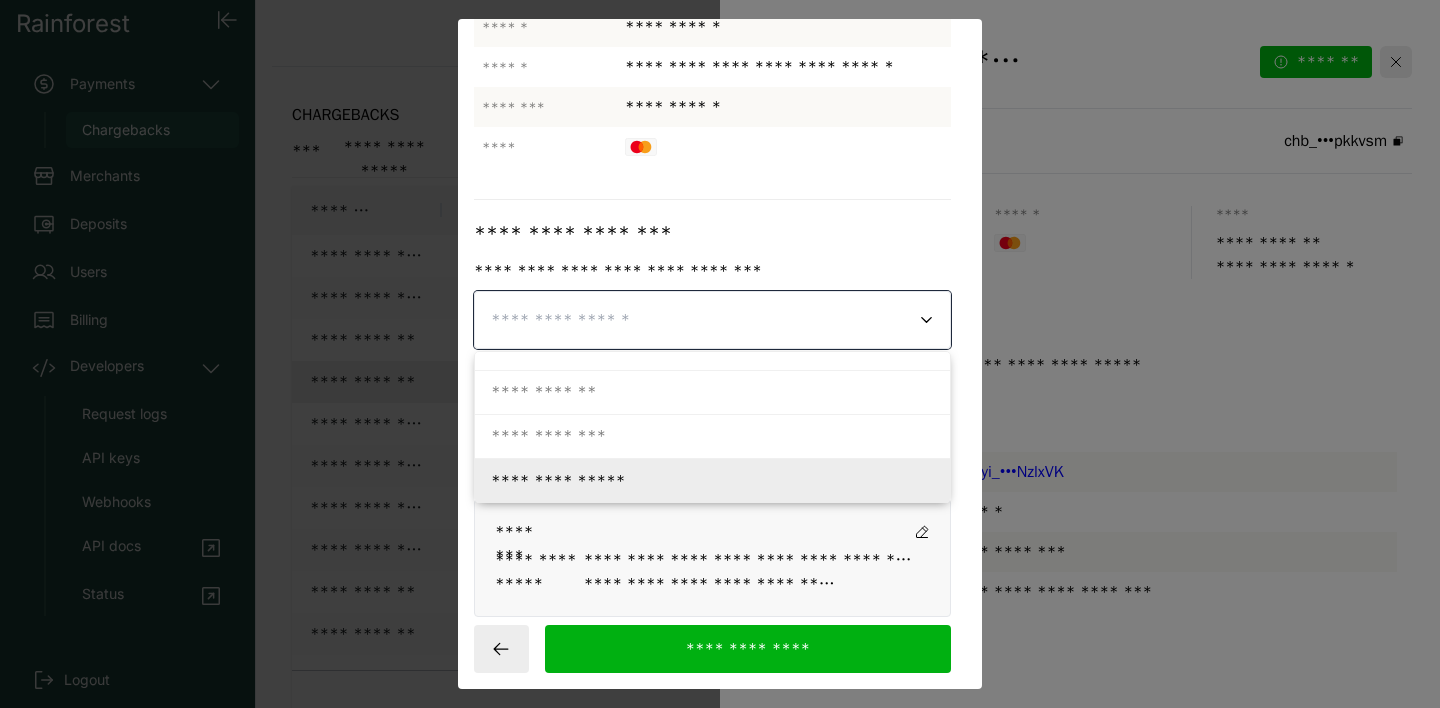 click on "**********" at bounding box center [749, 560] 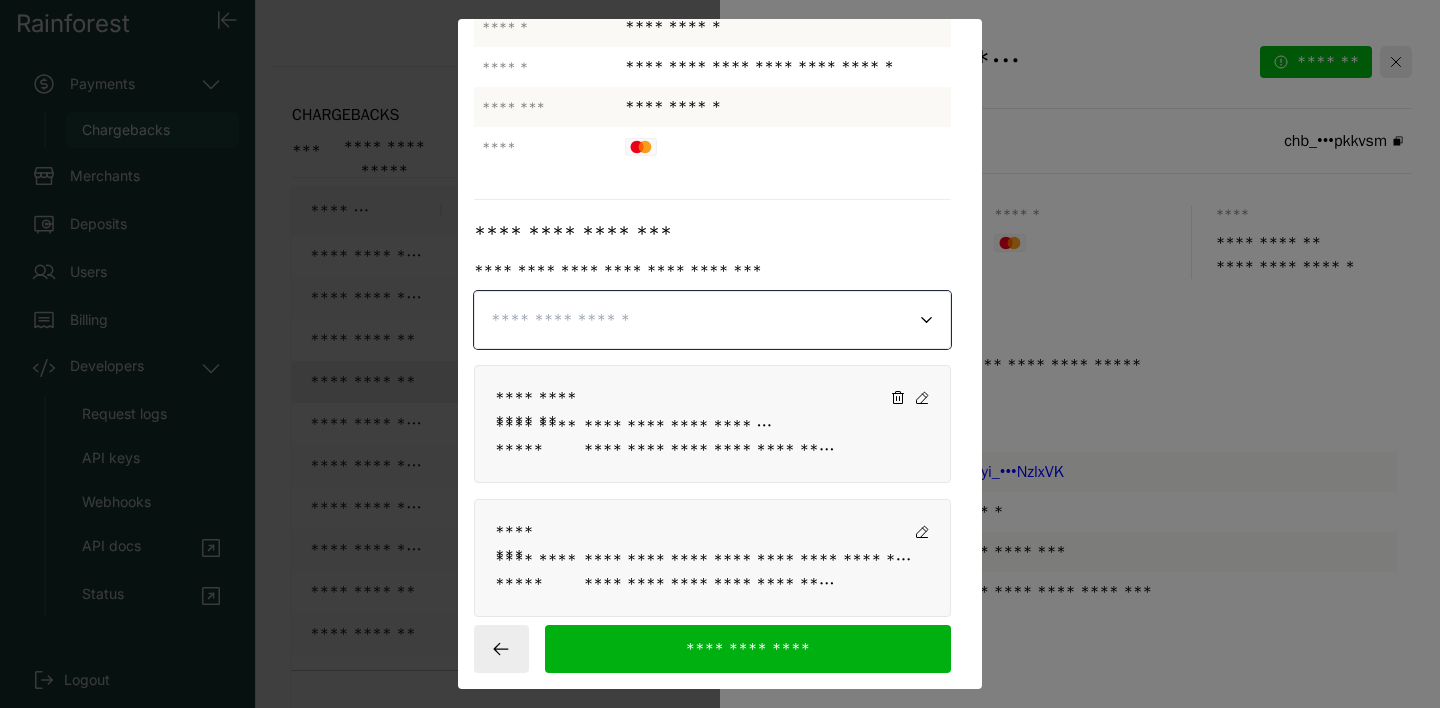 click 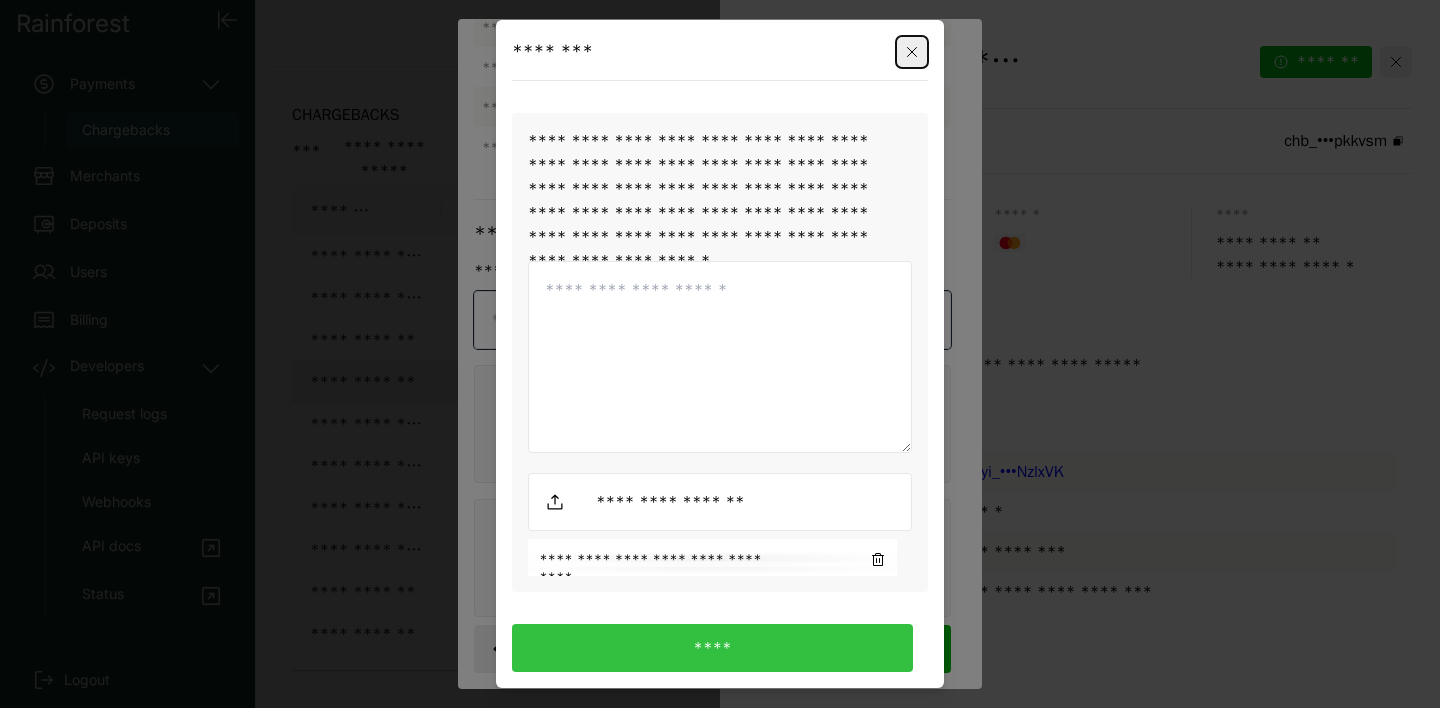 drag, startPoint x: 620, startPoint y: 320, endPoint x: 537, endPoint y: 282, distance: 91.28527 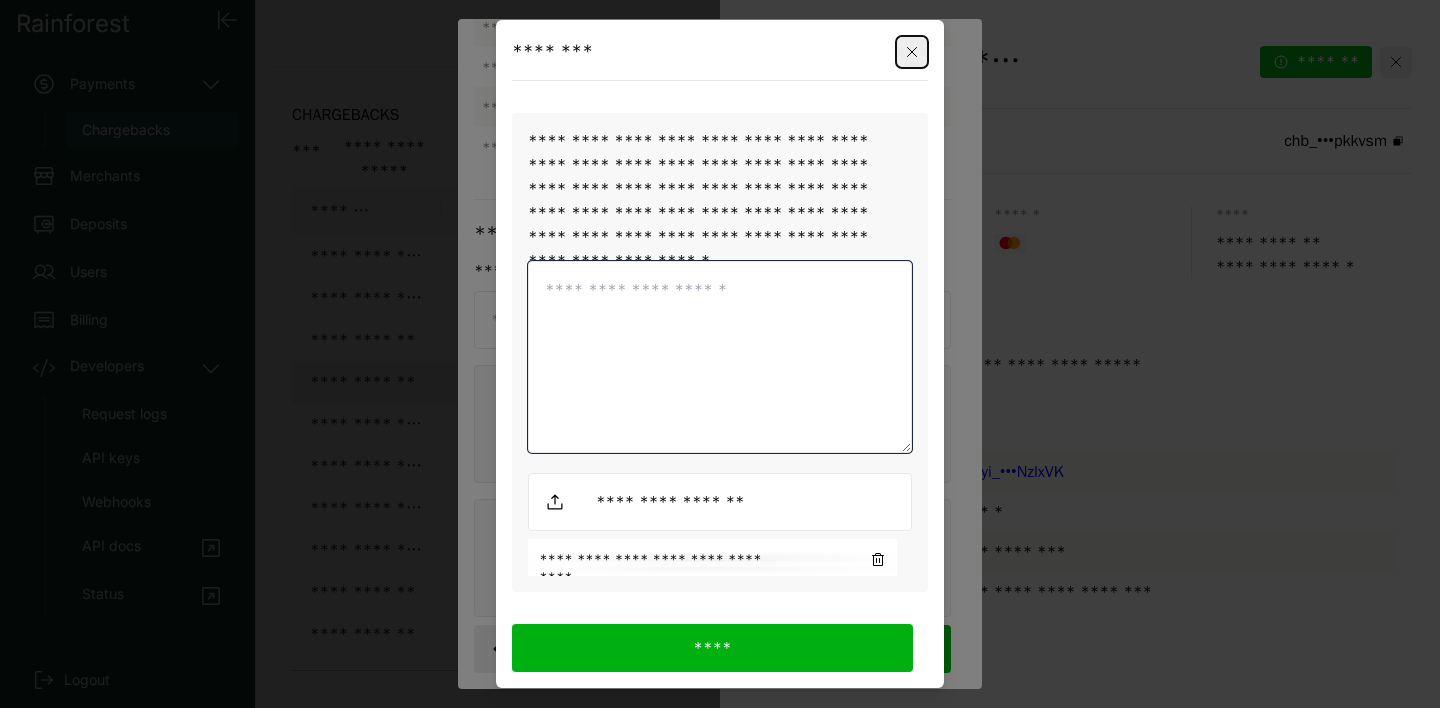 paste on "**********" 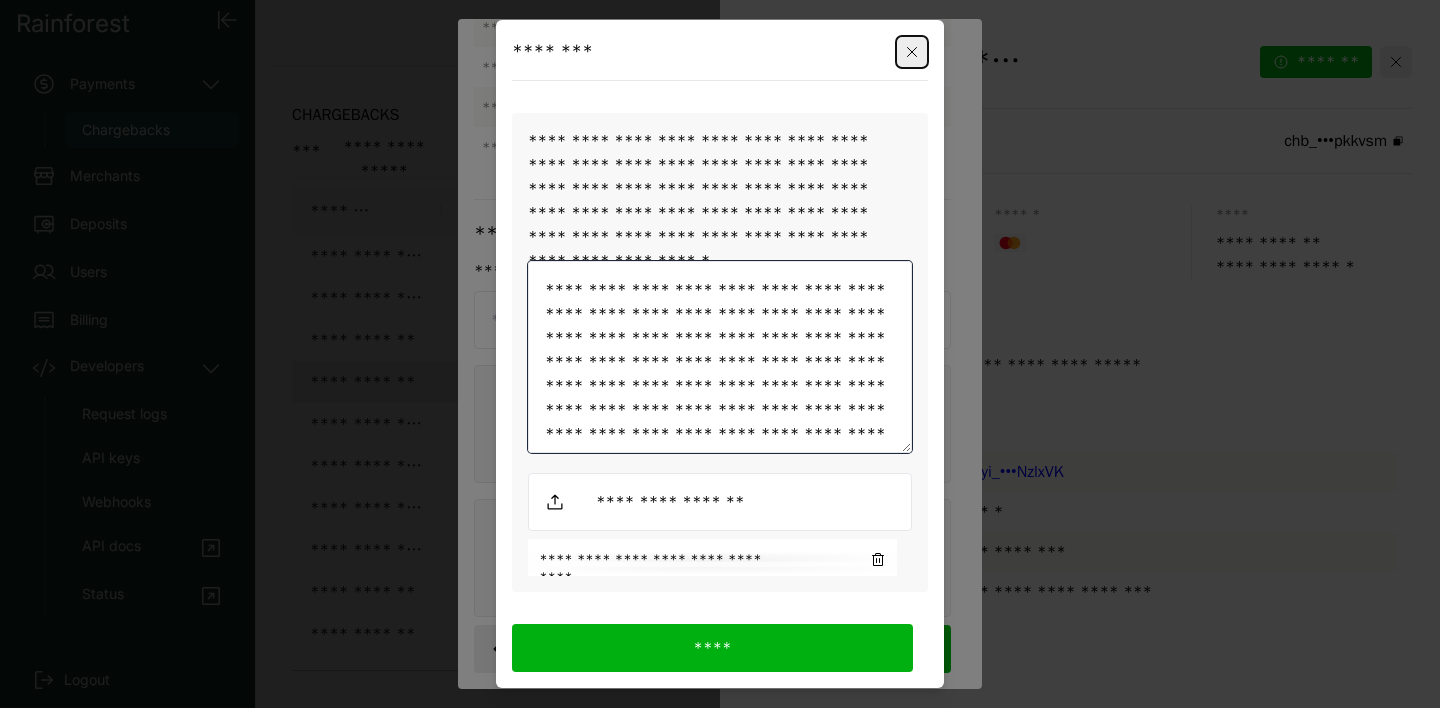scroll, scrollTop: 726, scrollLeft: 0, axis: vertical 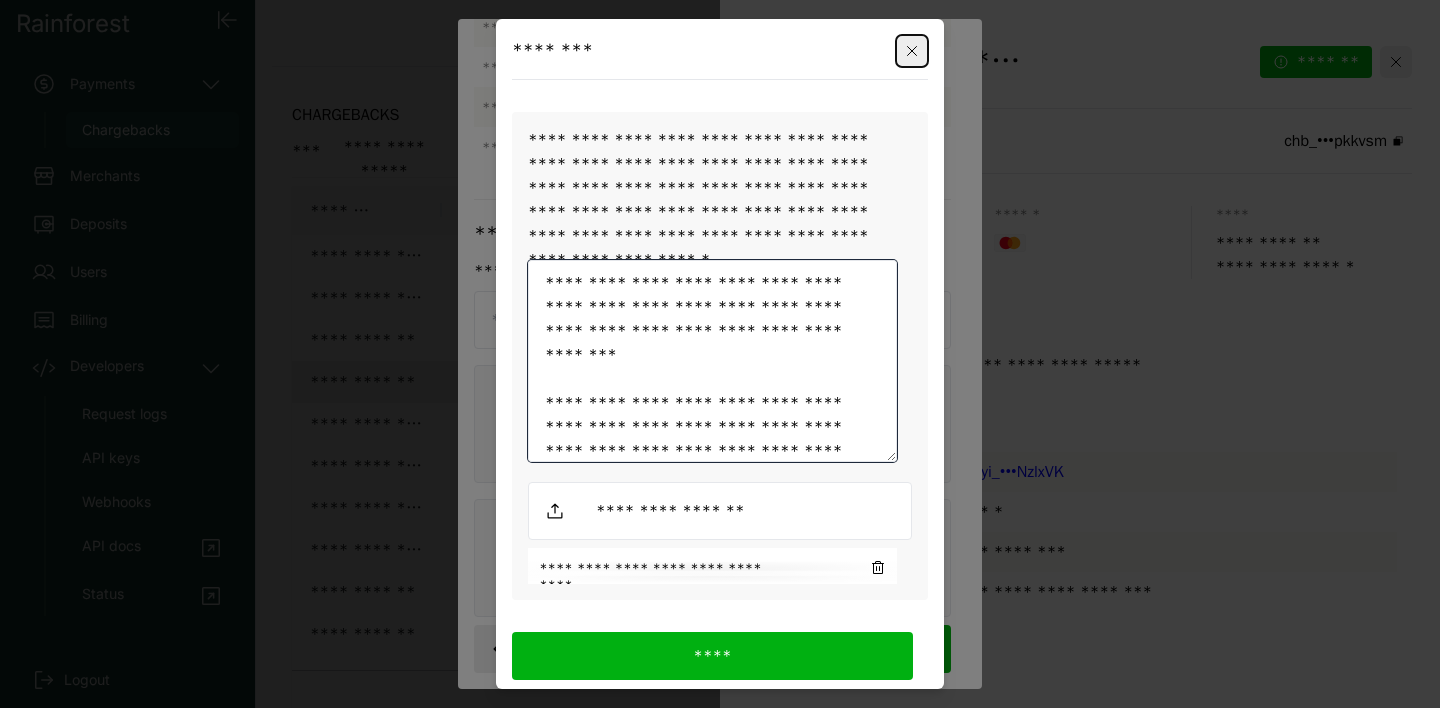 type on "**********" 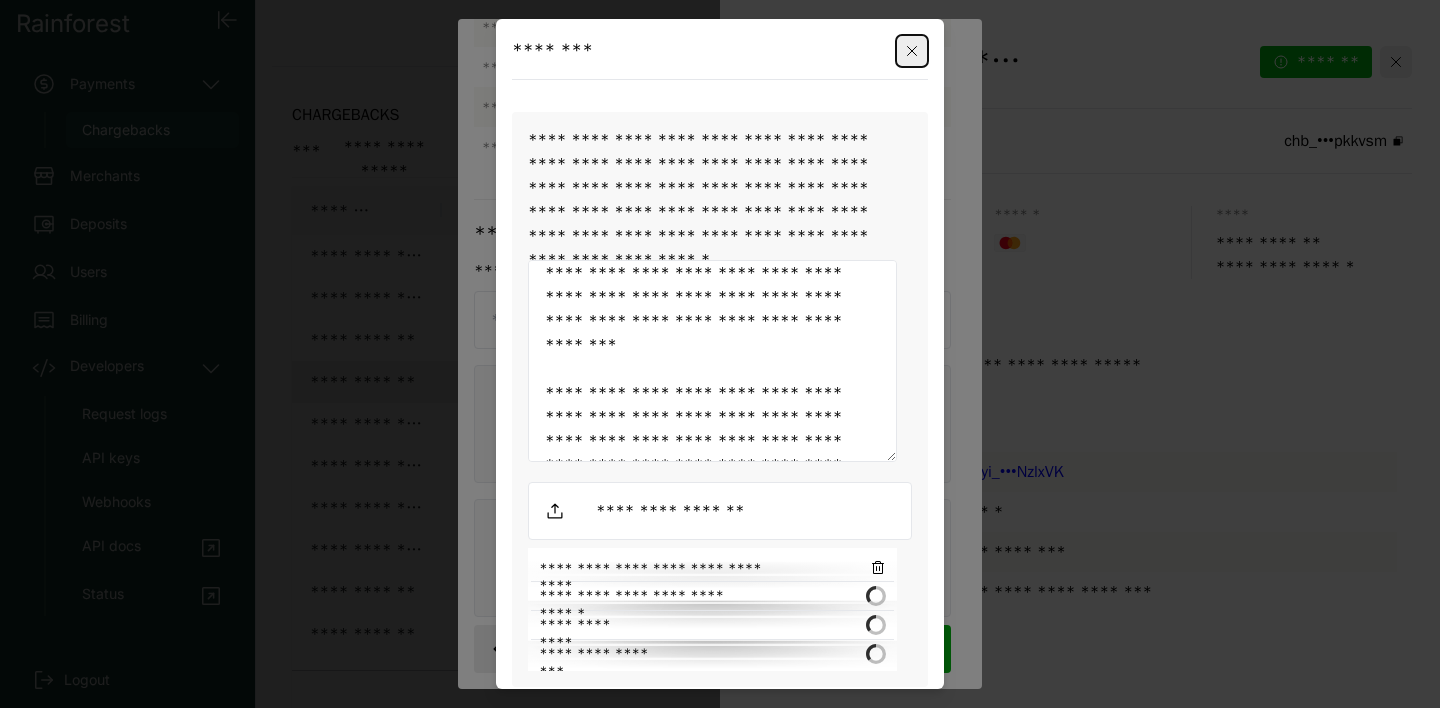scroll, scrollTop: 744, scrollLeft: 0, axis: vertical 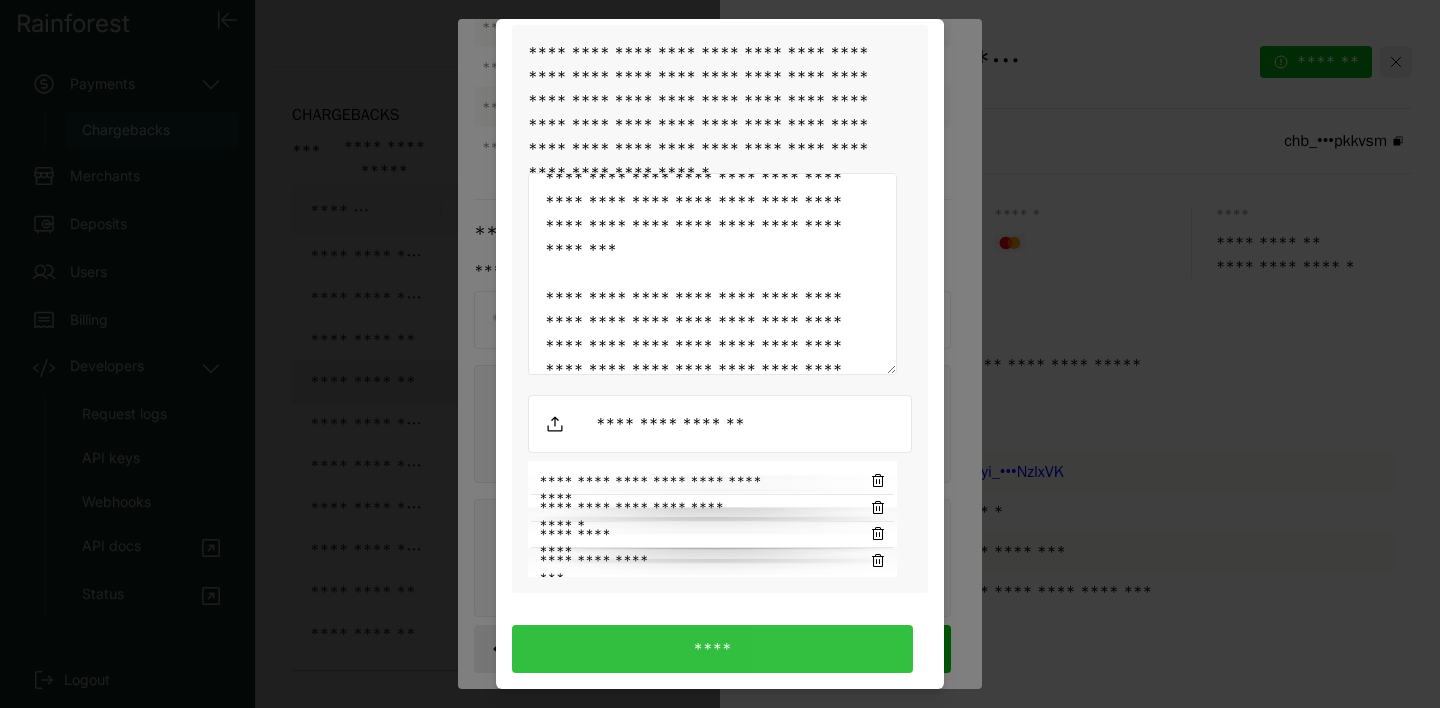 click on "****" at bounding box center (712, 649) 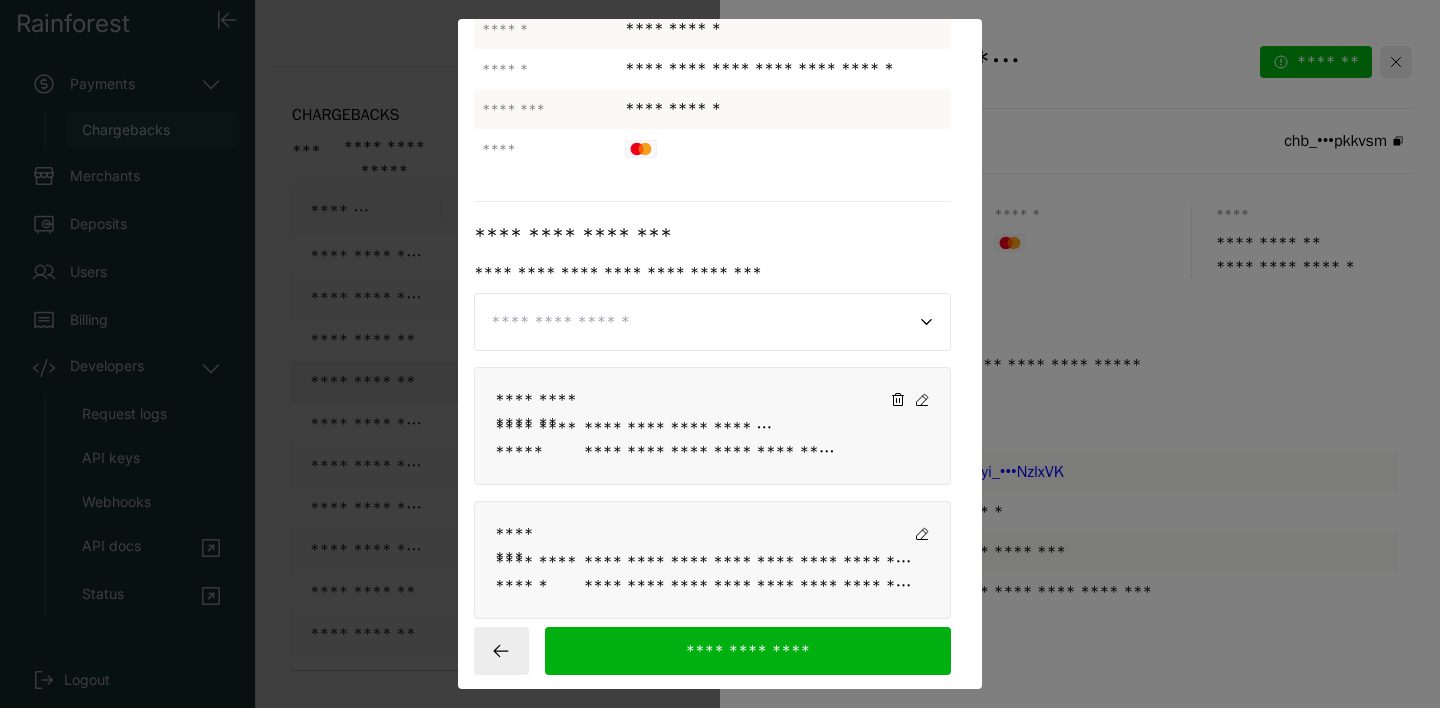 scroll, scrollTop: 88, scrollLeft: 0, axis: vertical 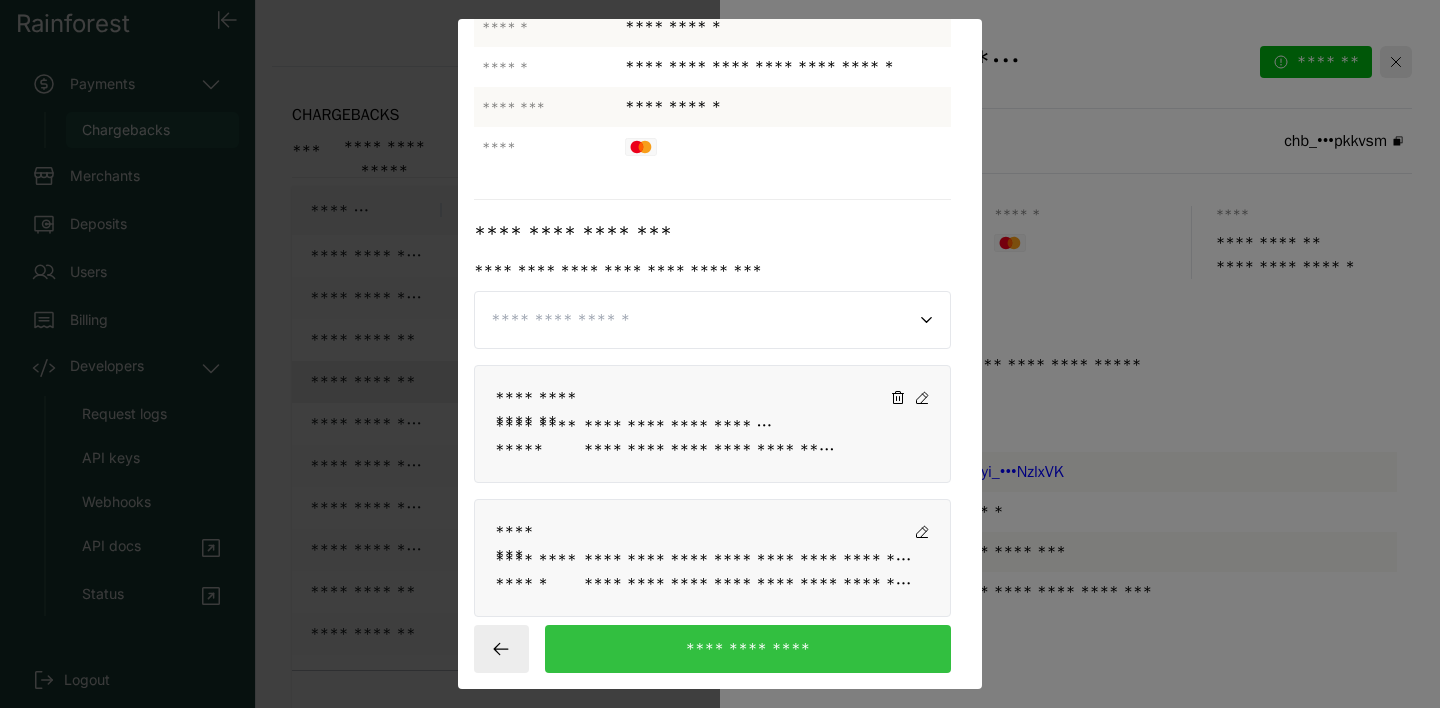click on "**********" at bounding box center [748, 649] 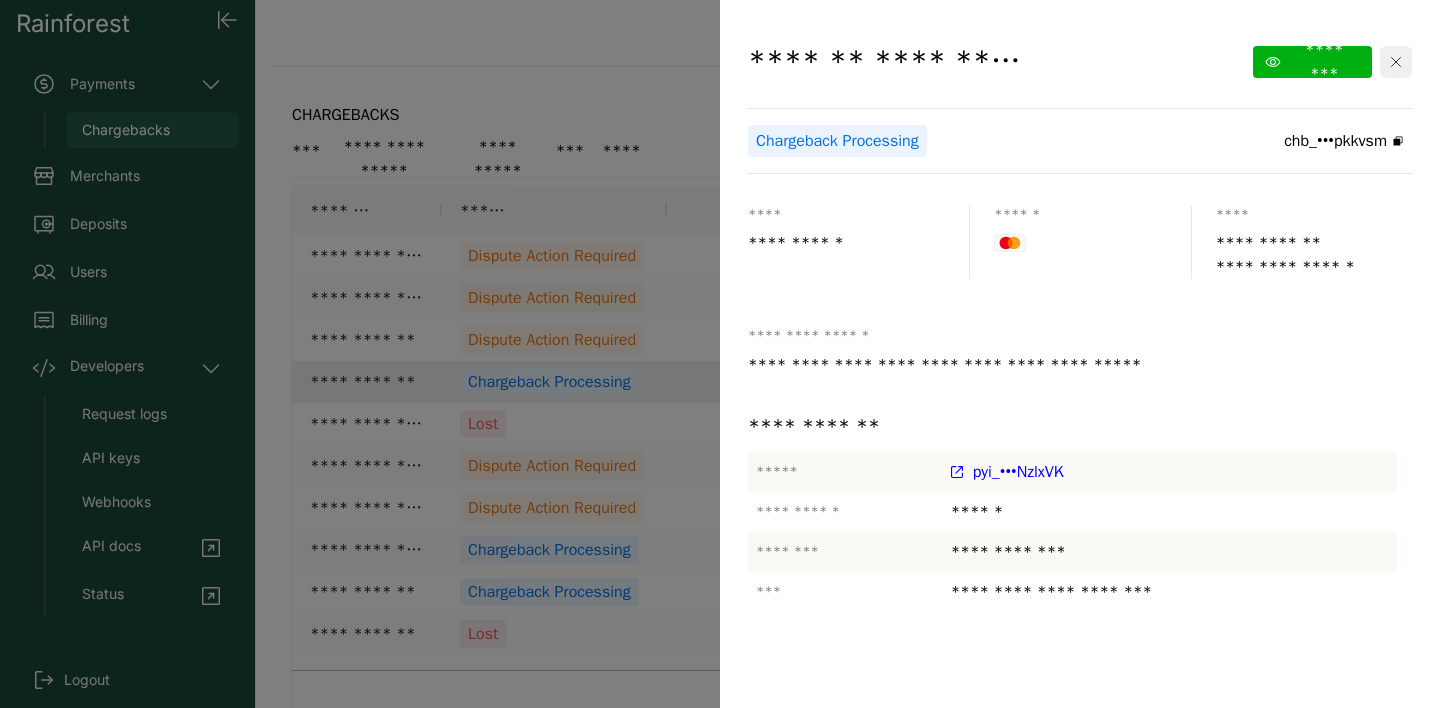 click 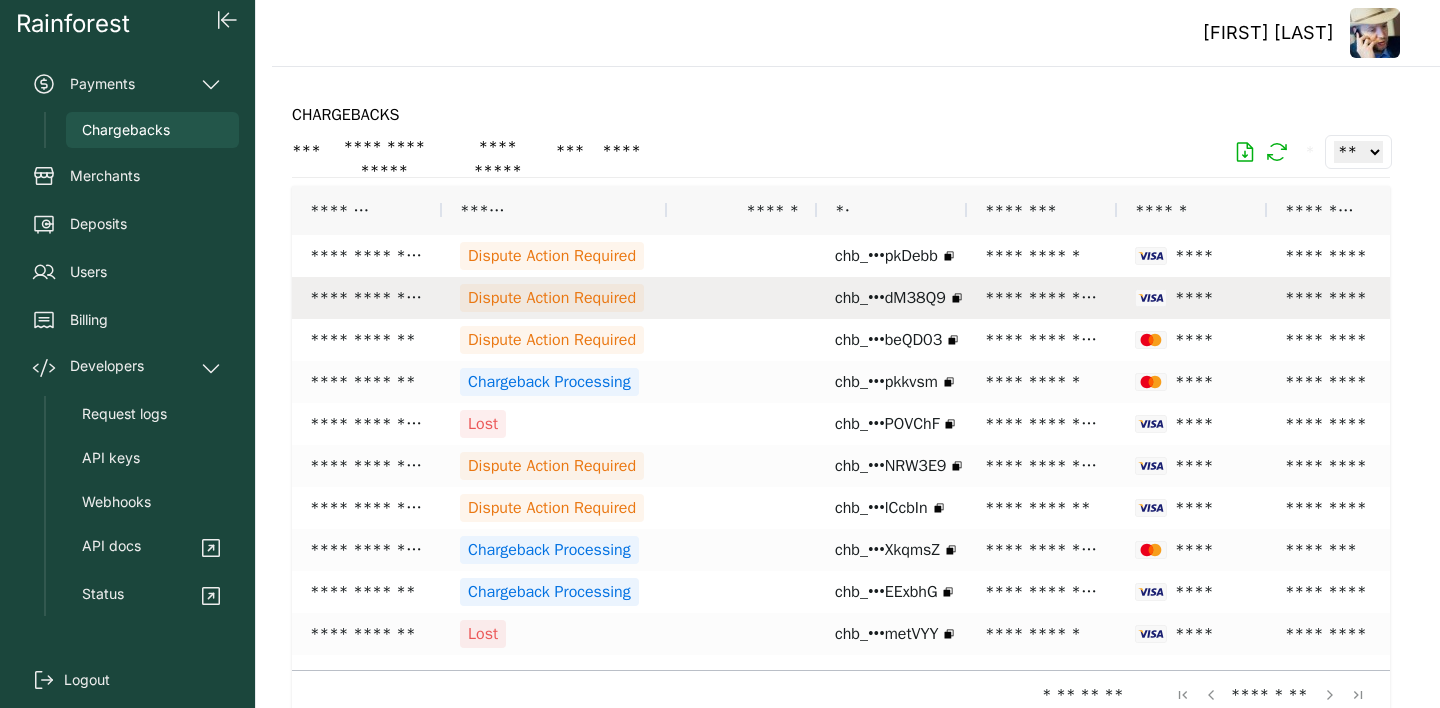 click on "Dispute Action Required" at bounding box center (552, 298) 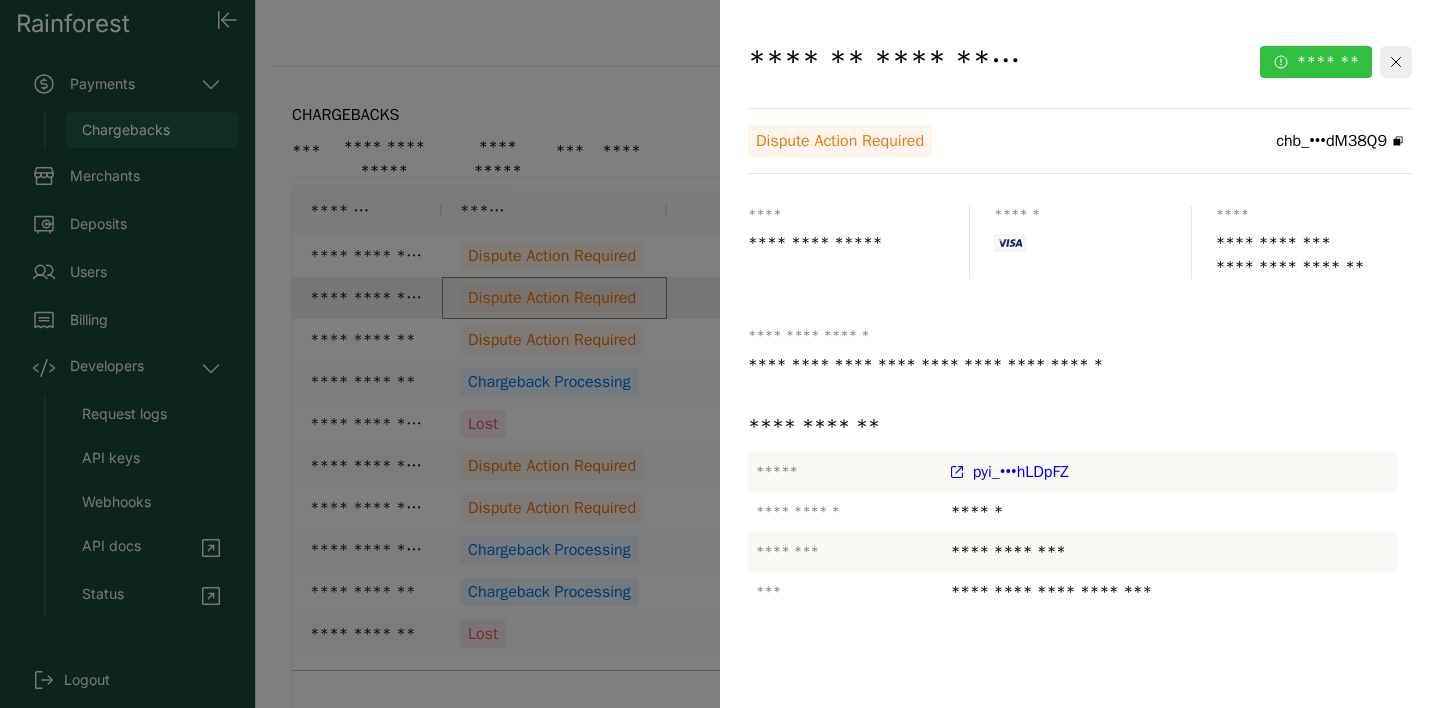 click on "*******" 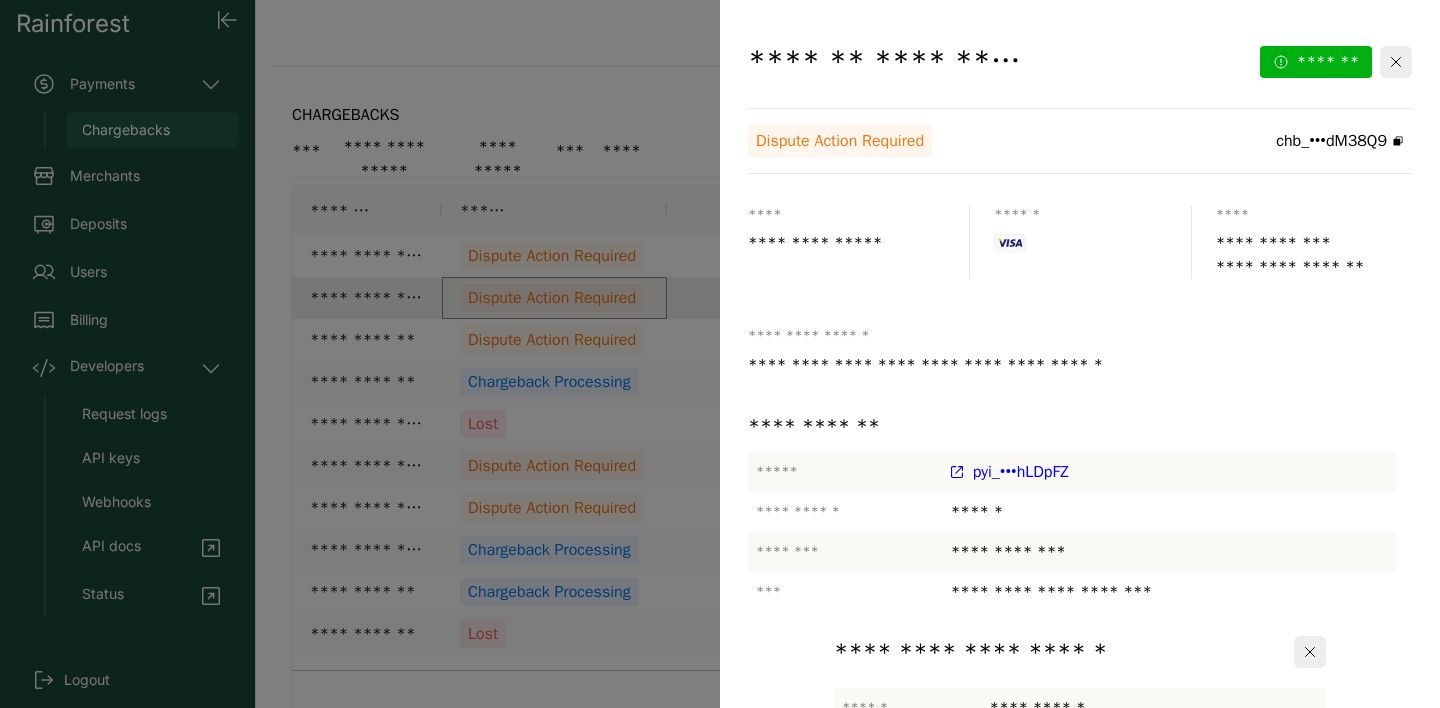 click on "*******" at bounding box center (1207, 984) 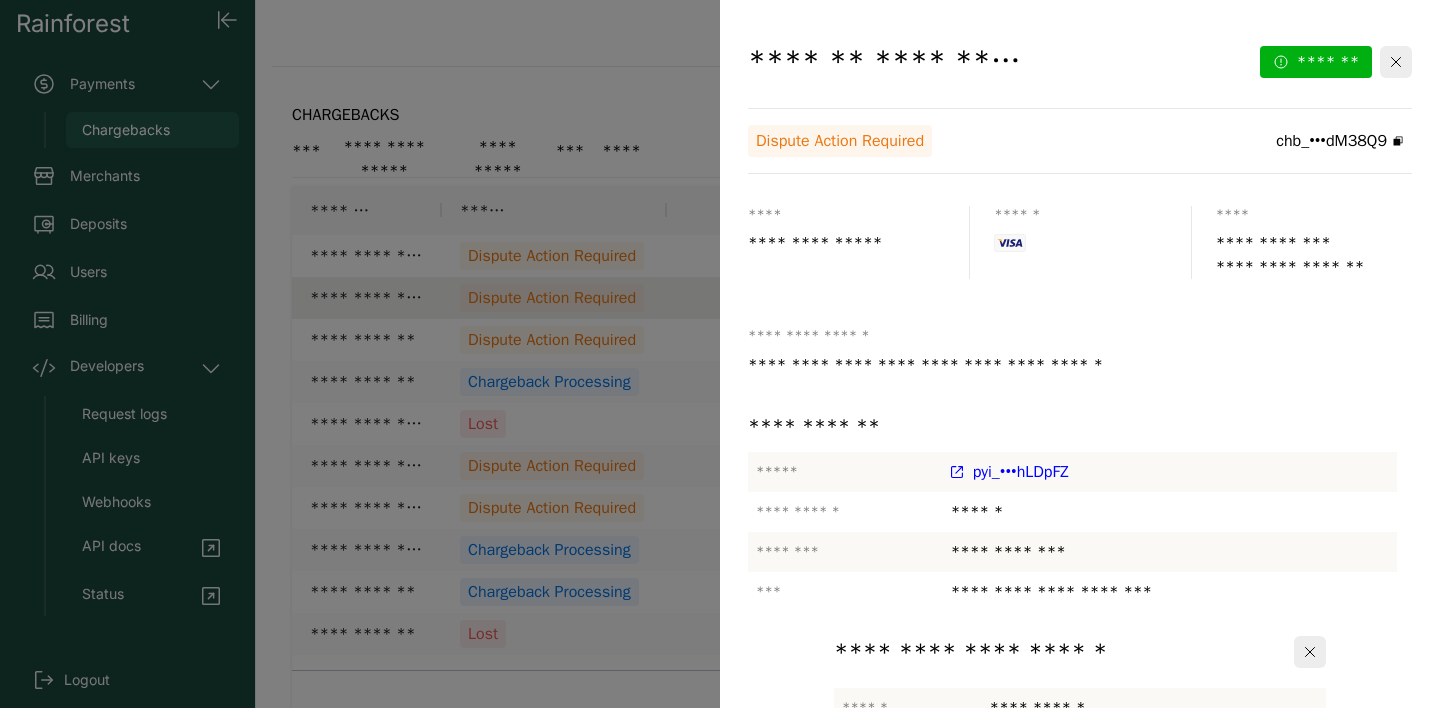 click at bounding box center [1068, 1001] 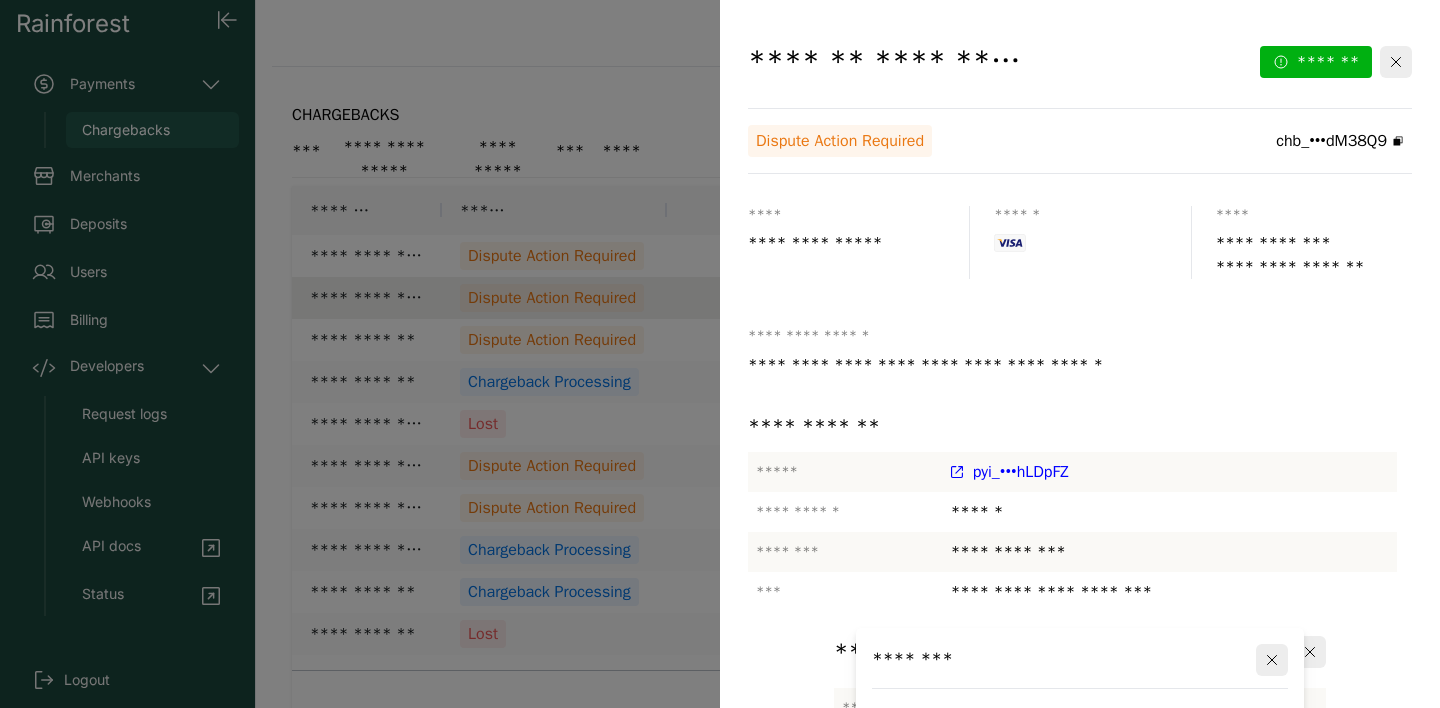 click at bounding box center (1080, 965) 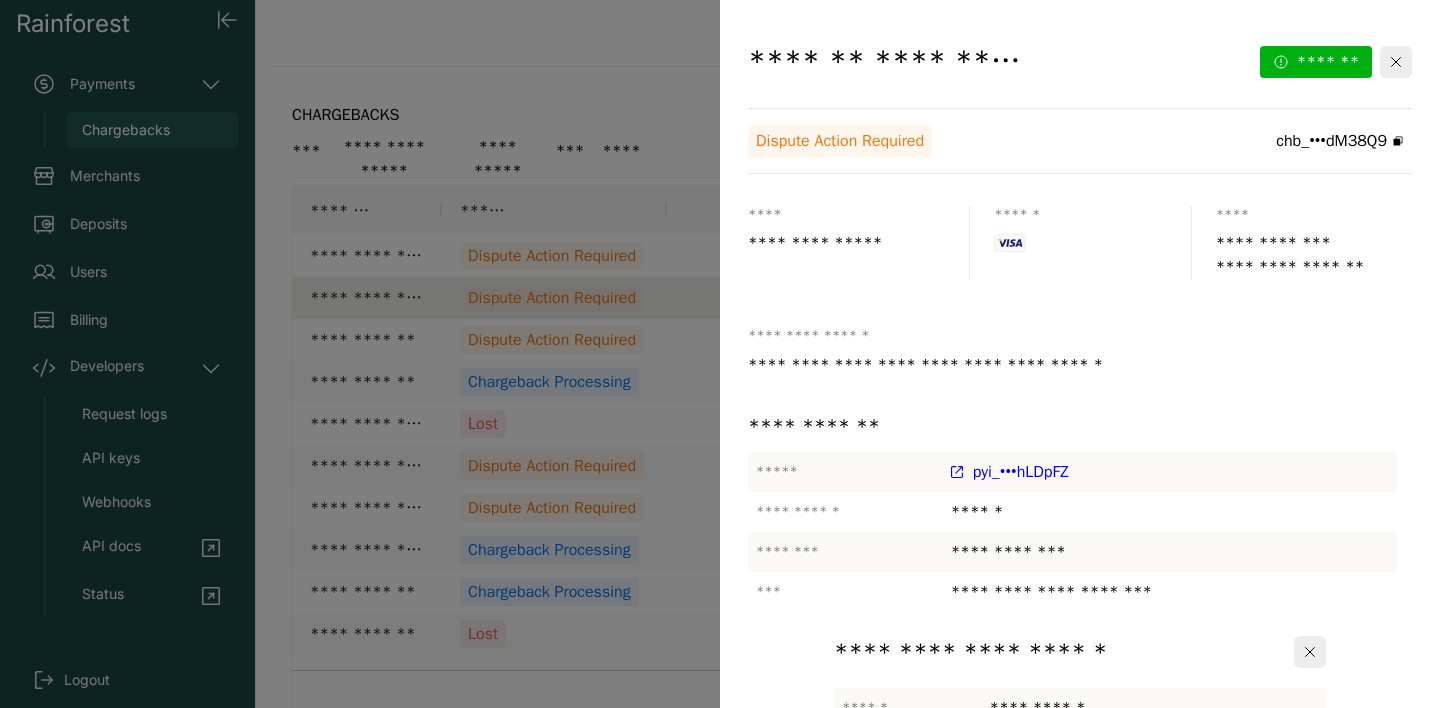 click on "**********" at bounding box center [1115, 1196] 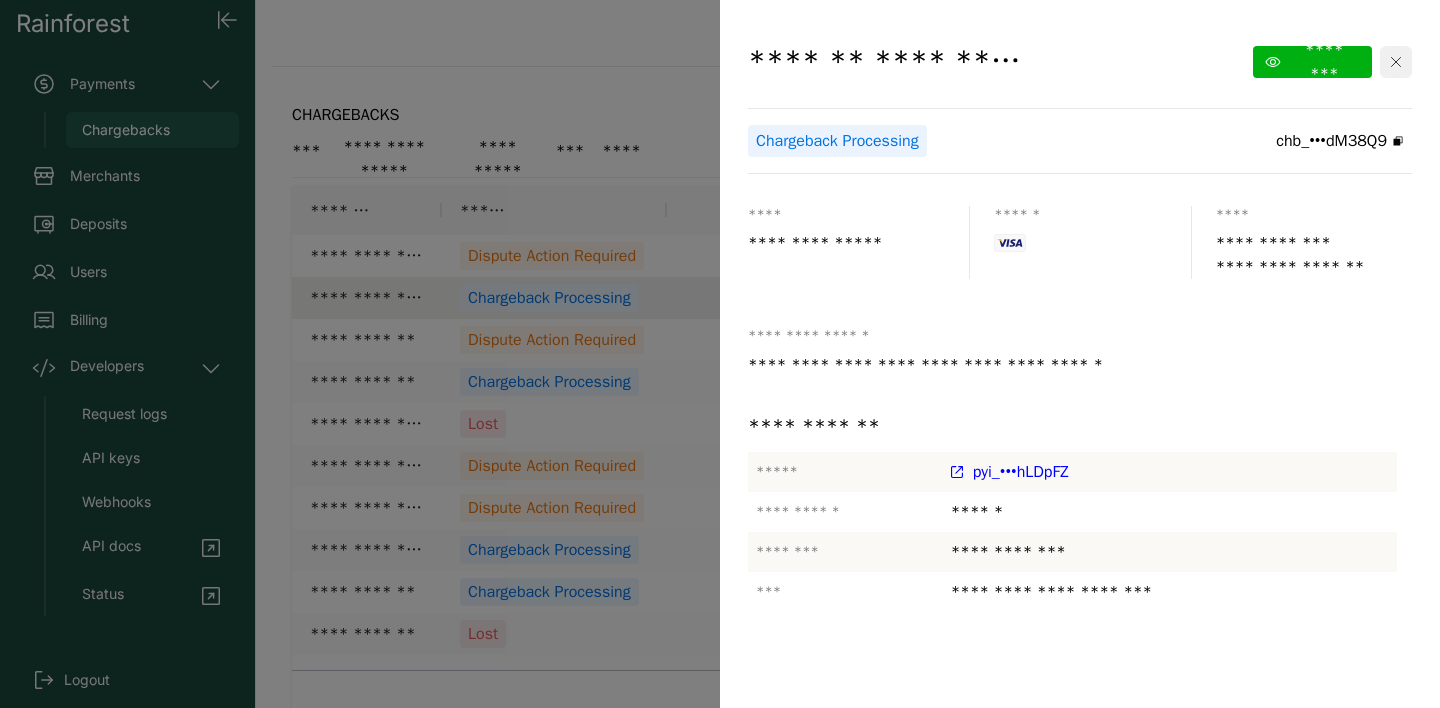 click 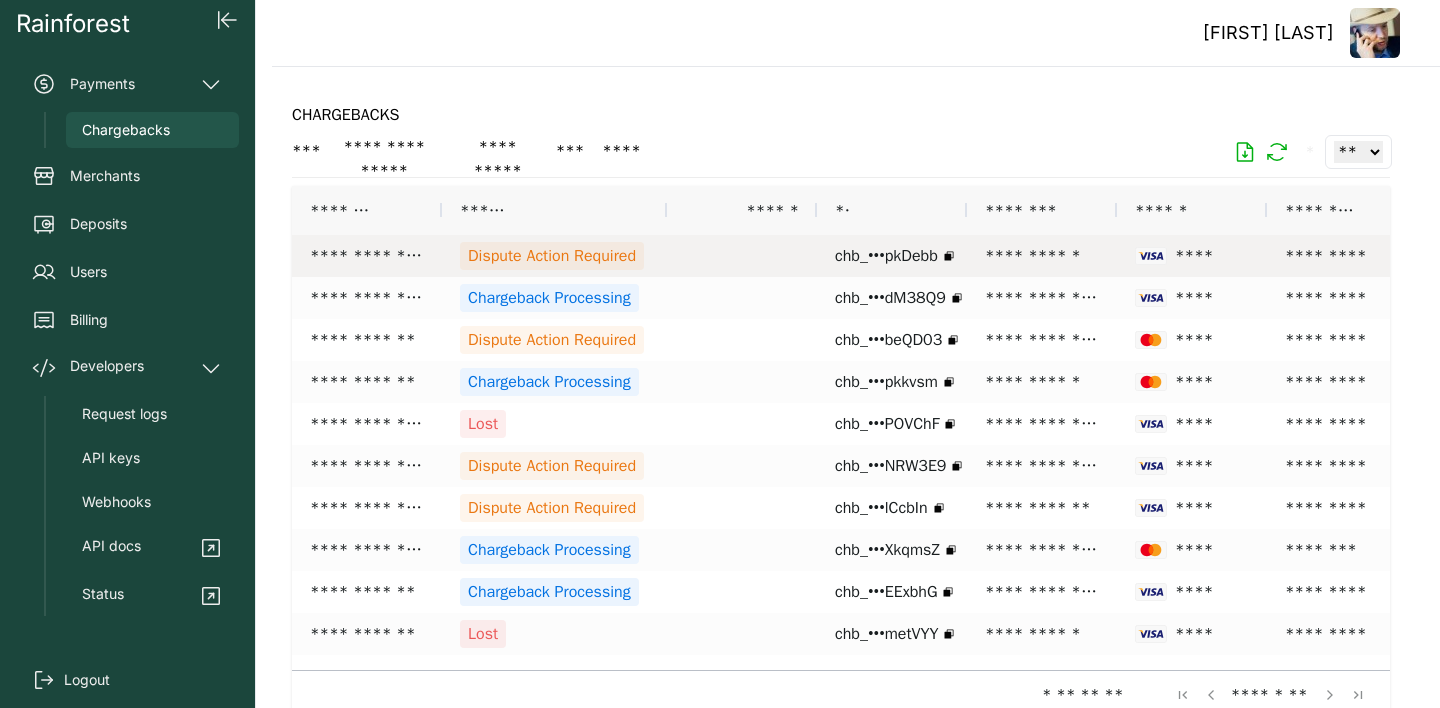click on "Dispute Action Required" at bounding box center (552, 256) 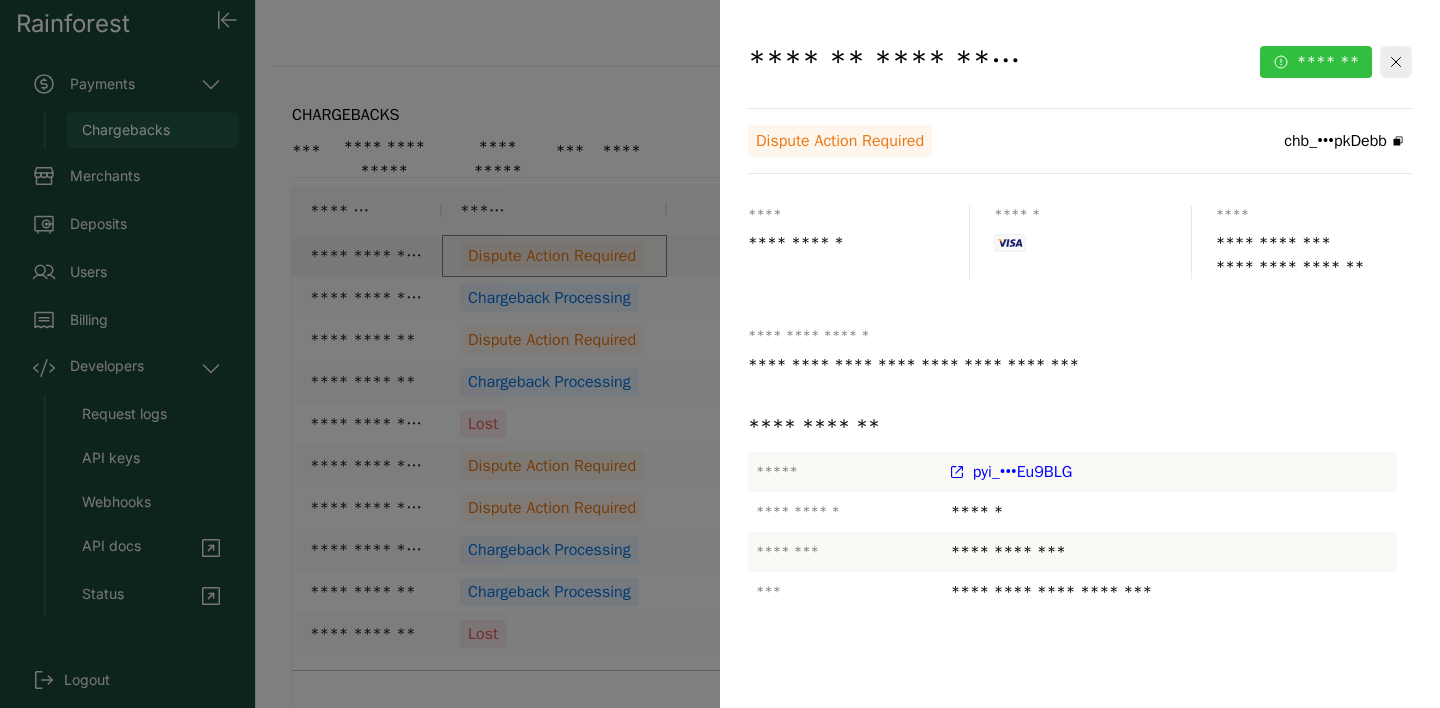 click on "*******" 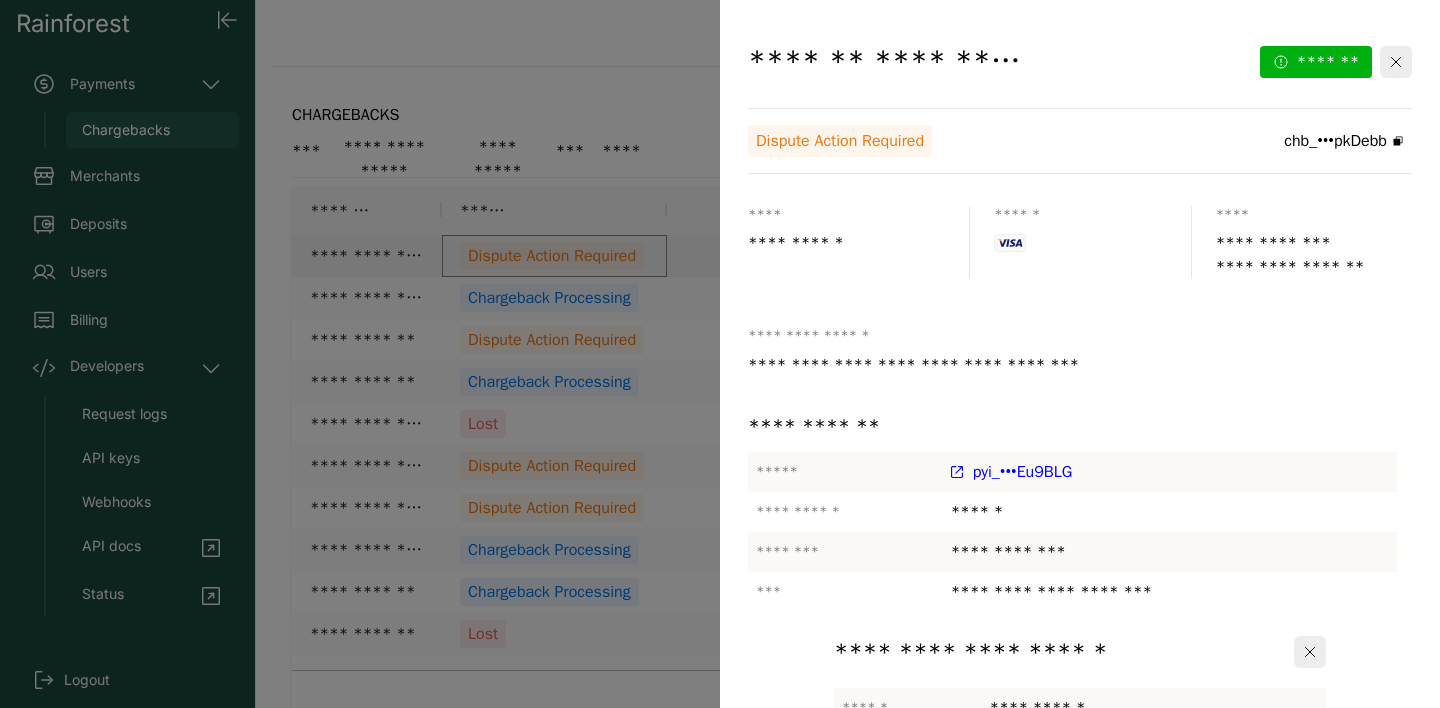 click on "*******" at bounding box center [1207, 984] 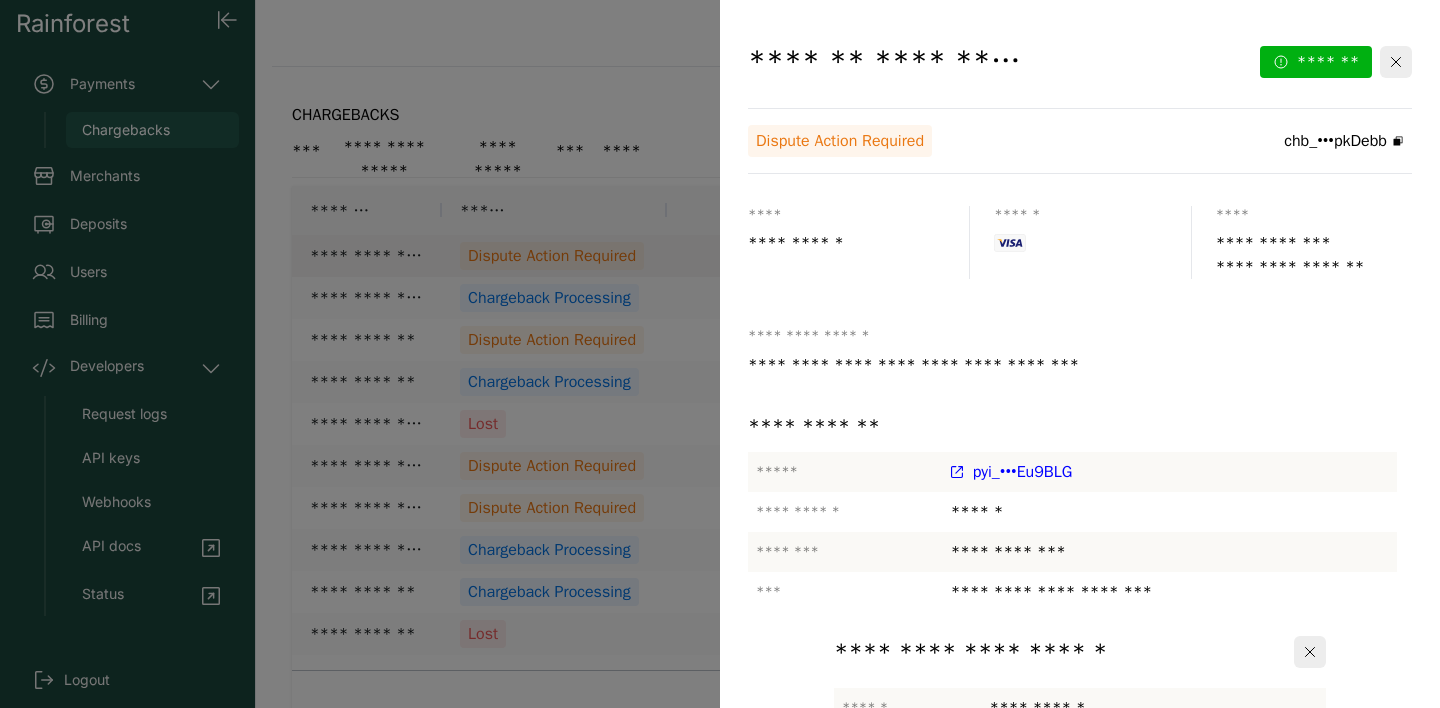 click 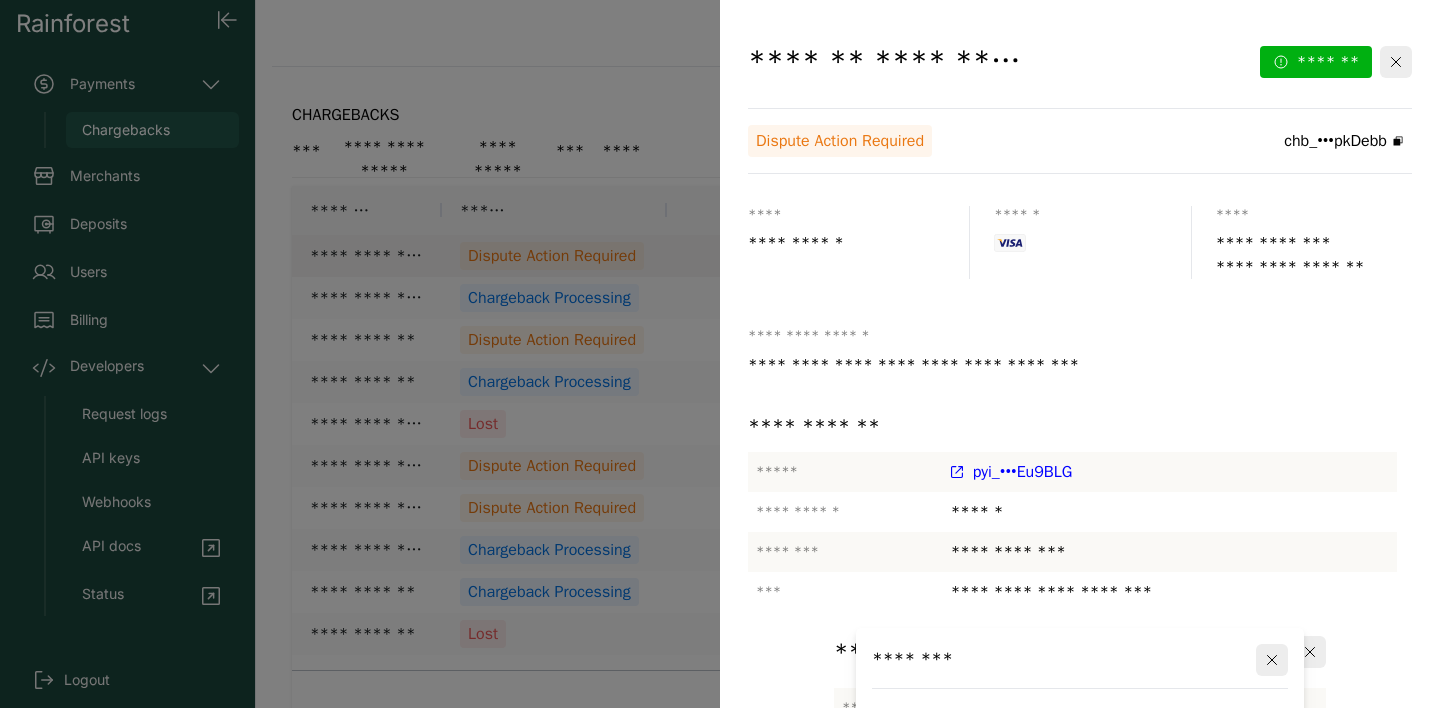 click at bounding box center (1080, 965) 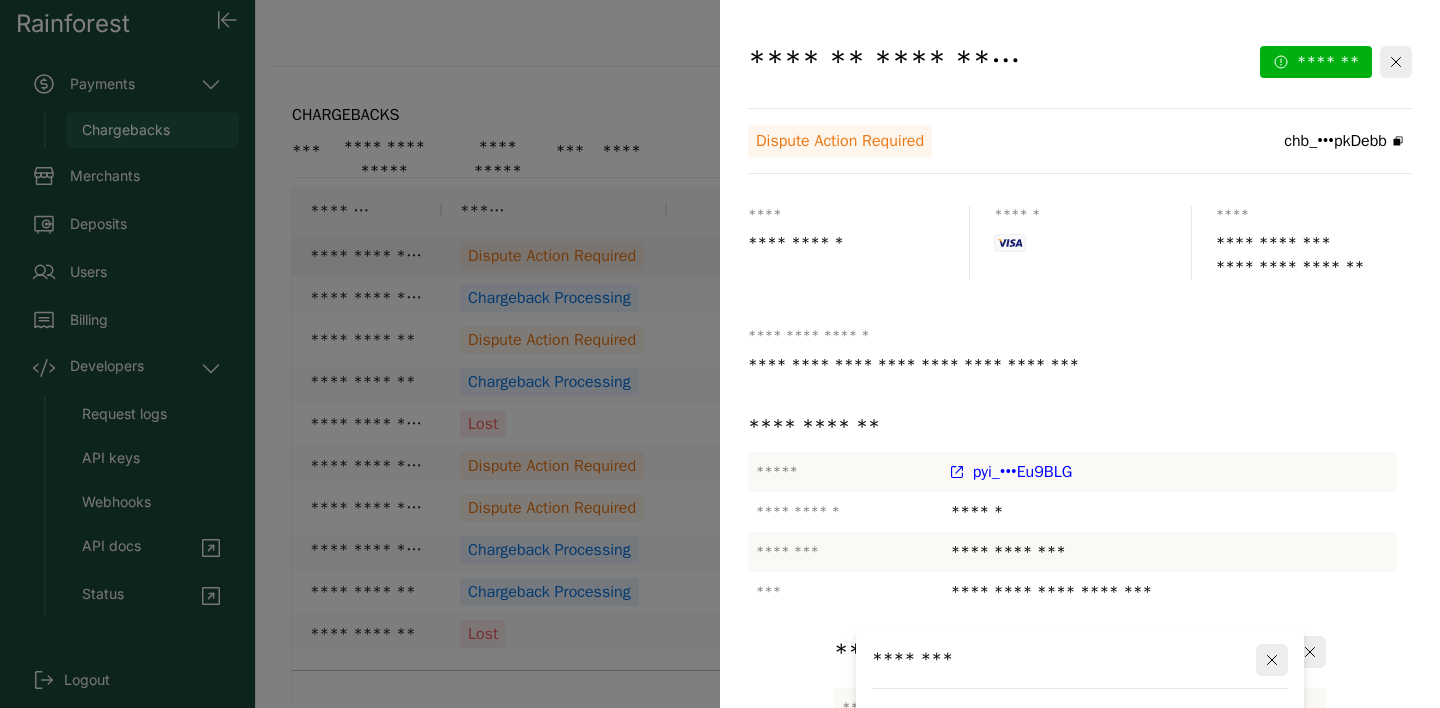 scroll, scrollTop: 7, scrollLeft: 0, axis: vertical 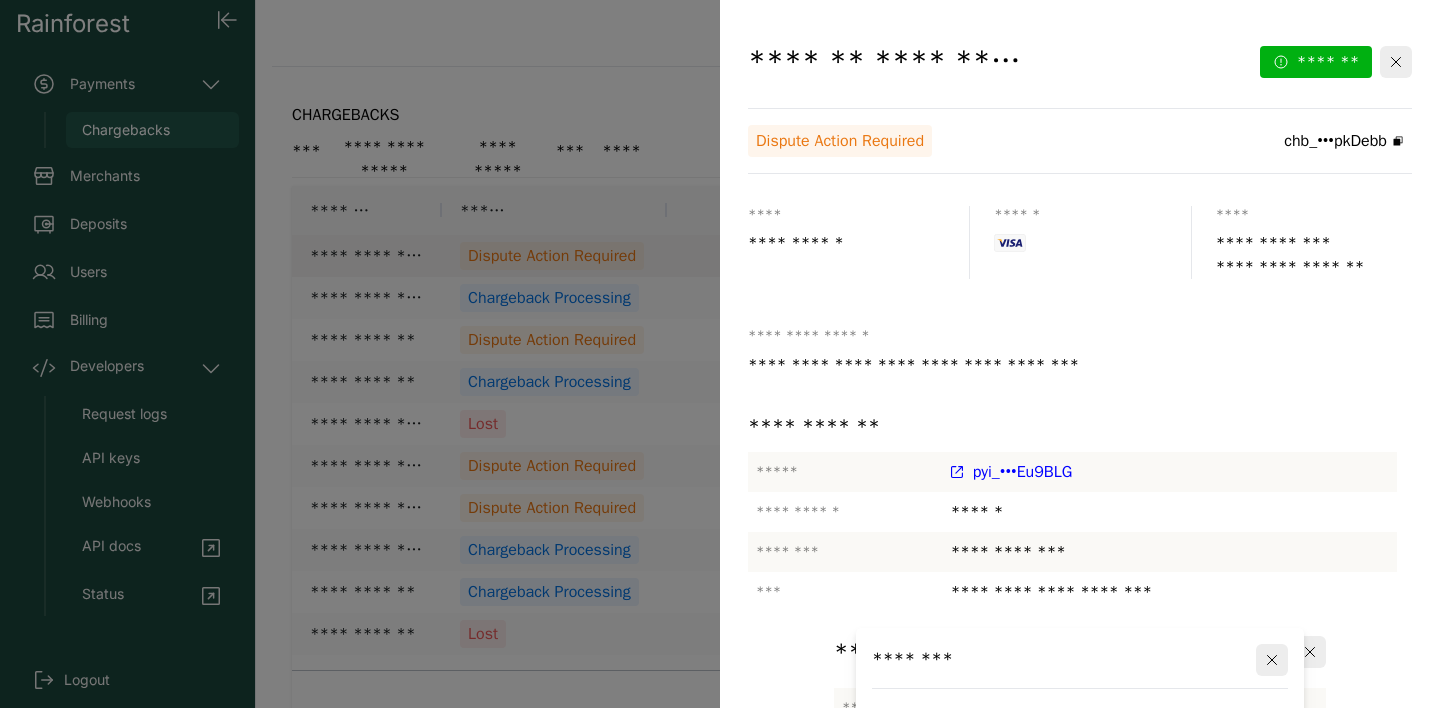 click on "****" at bounding box center [1072, 1255] 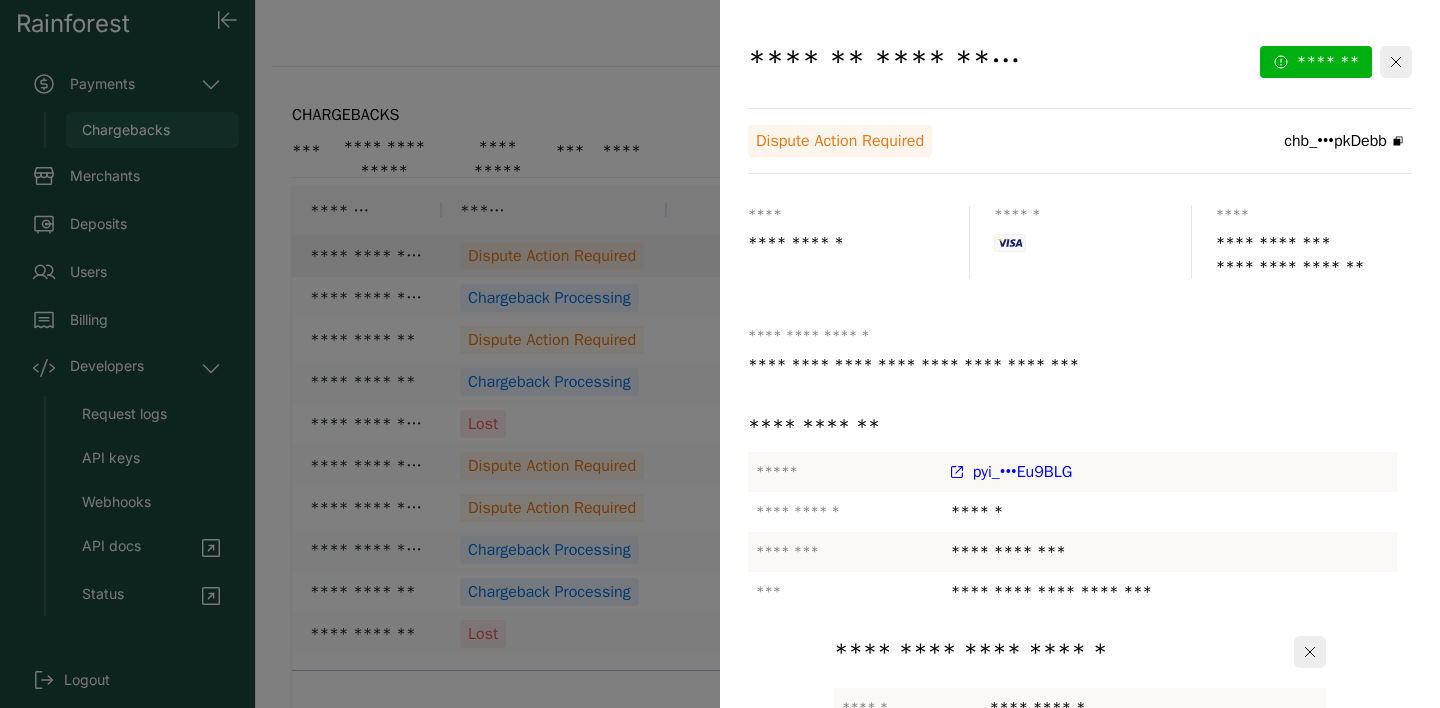 click on "**********" at bounding box center [1115, 1196] 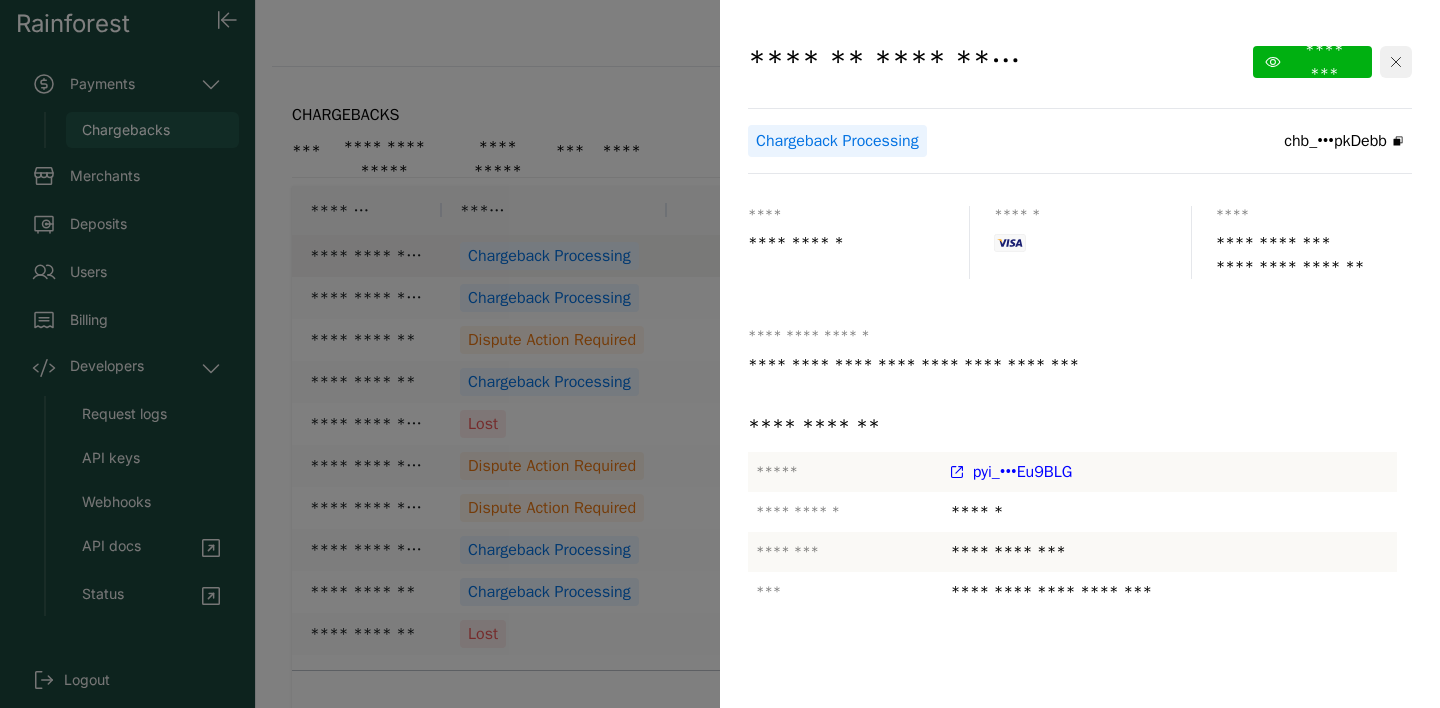 click 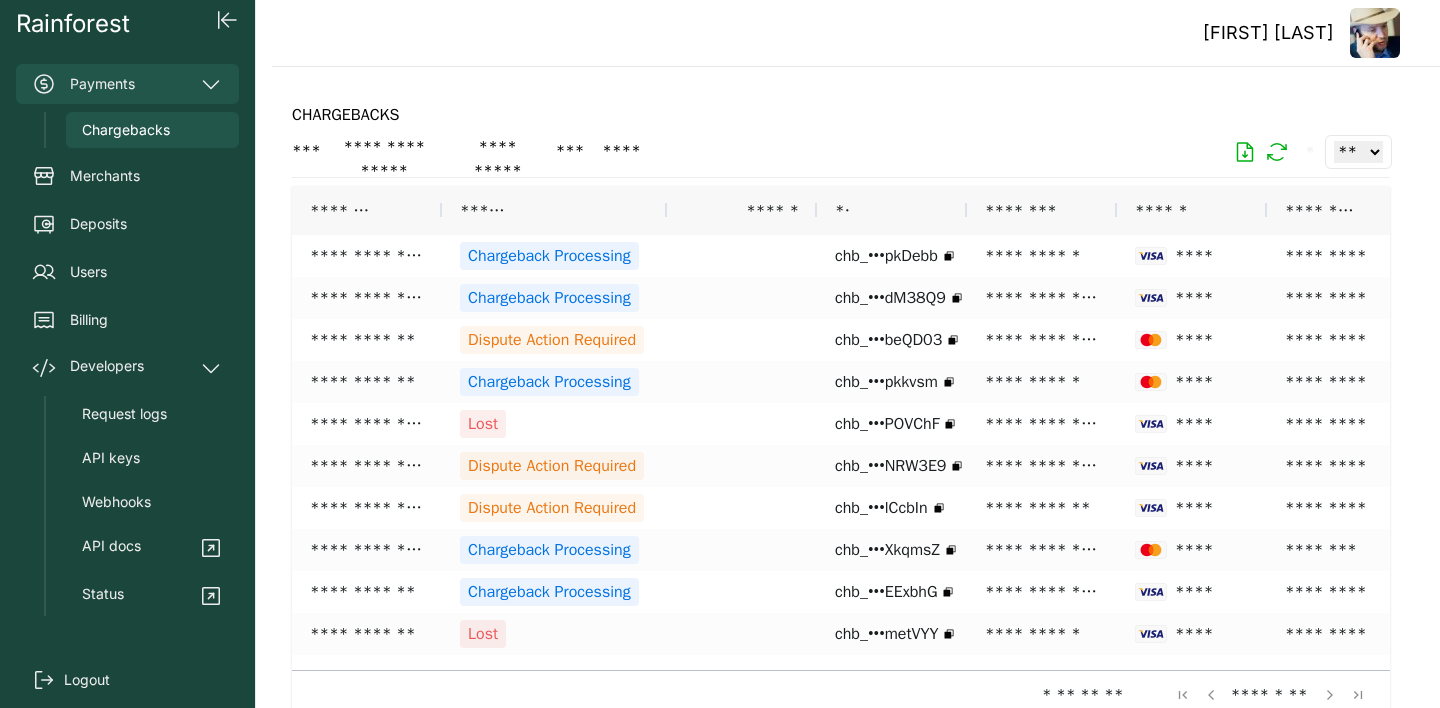click on "Payments" at bounding box center [127, 84] 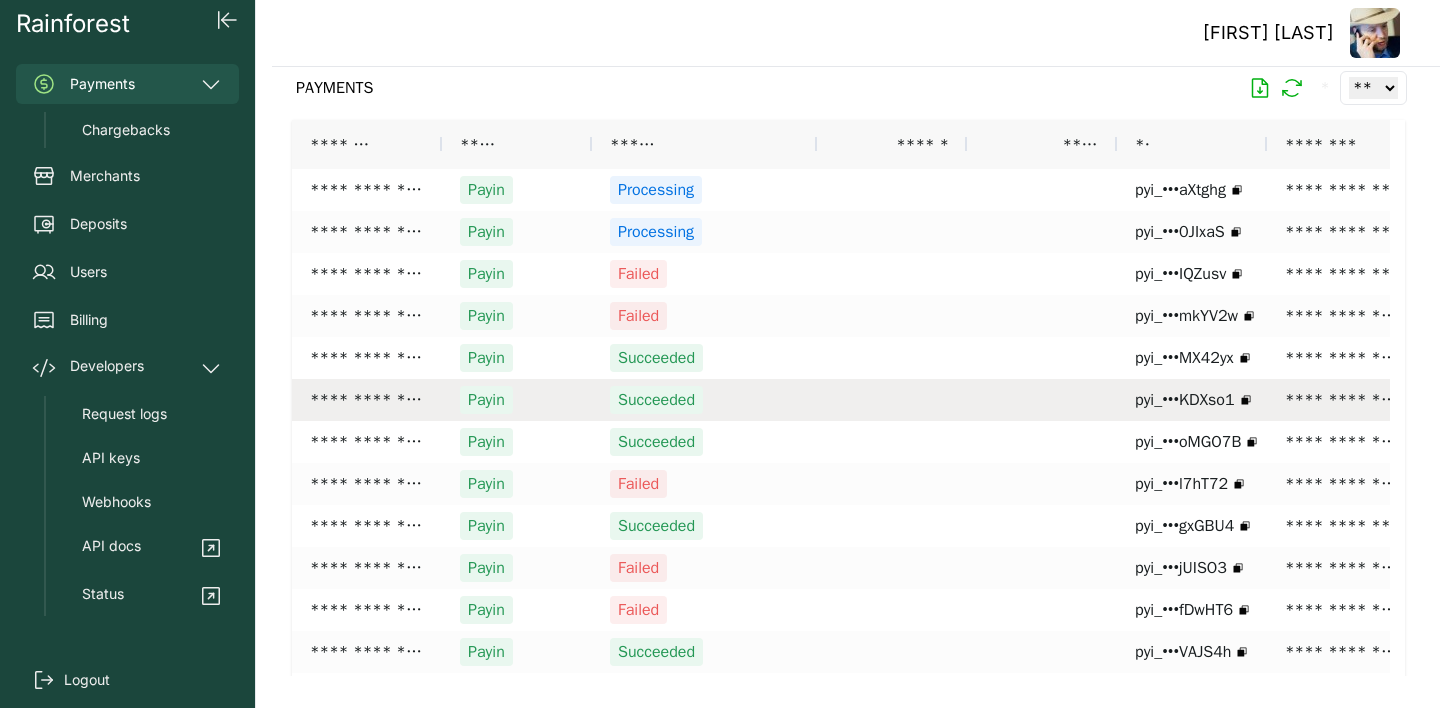 scroll, scrollTop: 0, scrollLeft: 0, axis: both 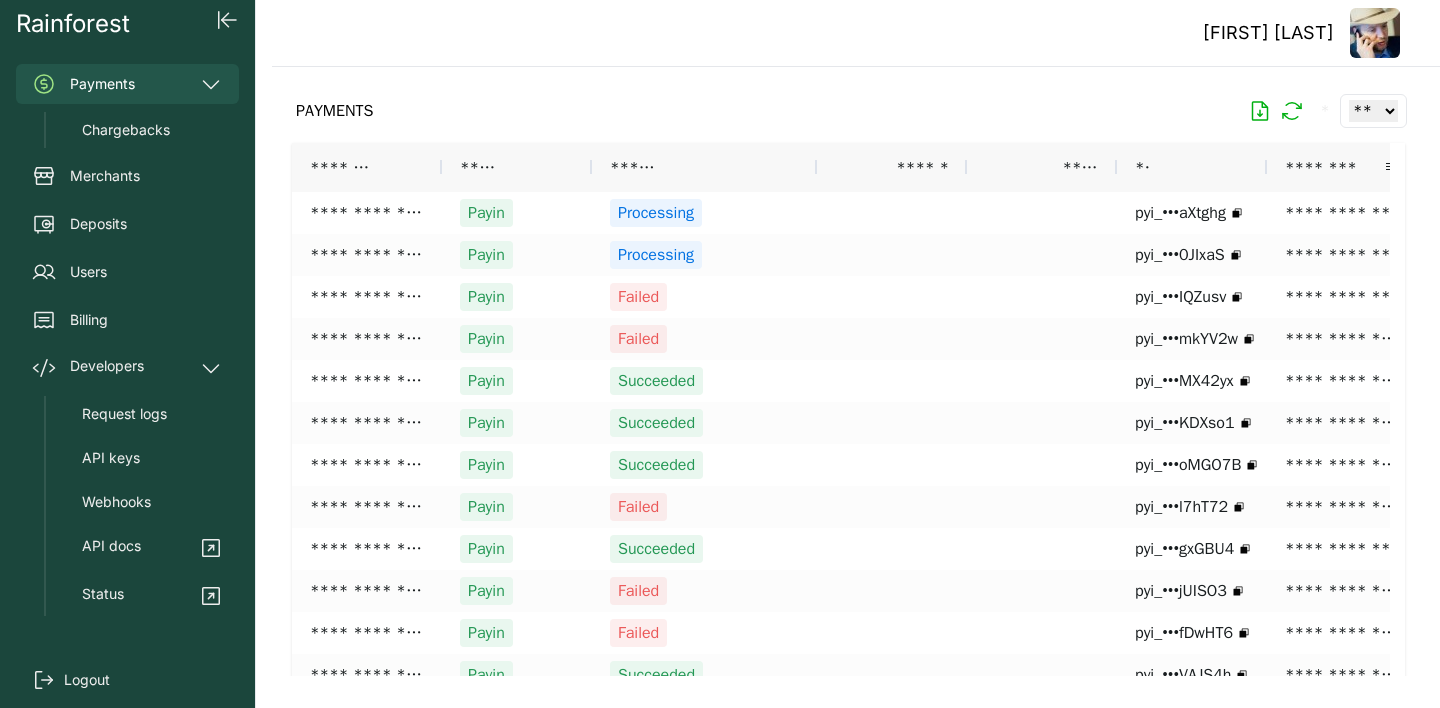 click on "********" at bounding box center (1323, 167) 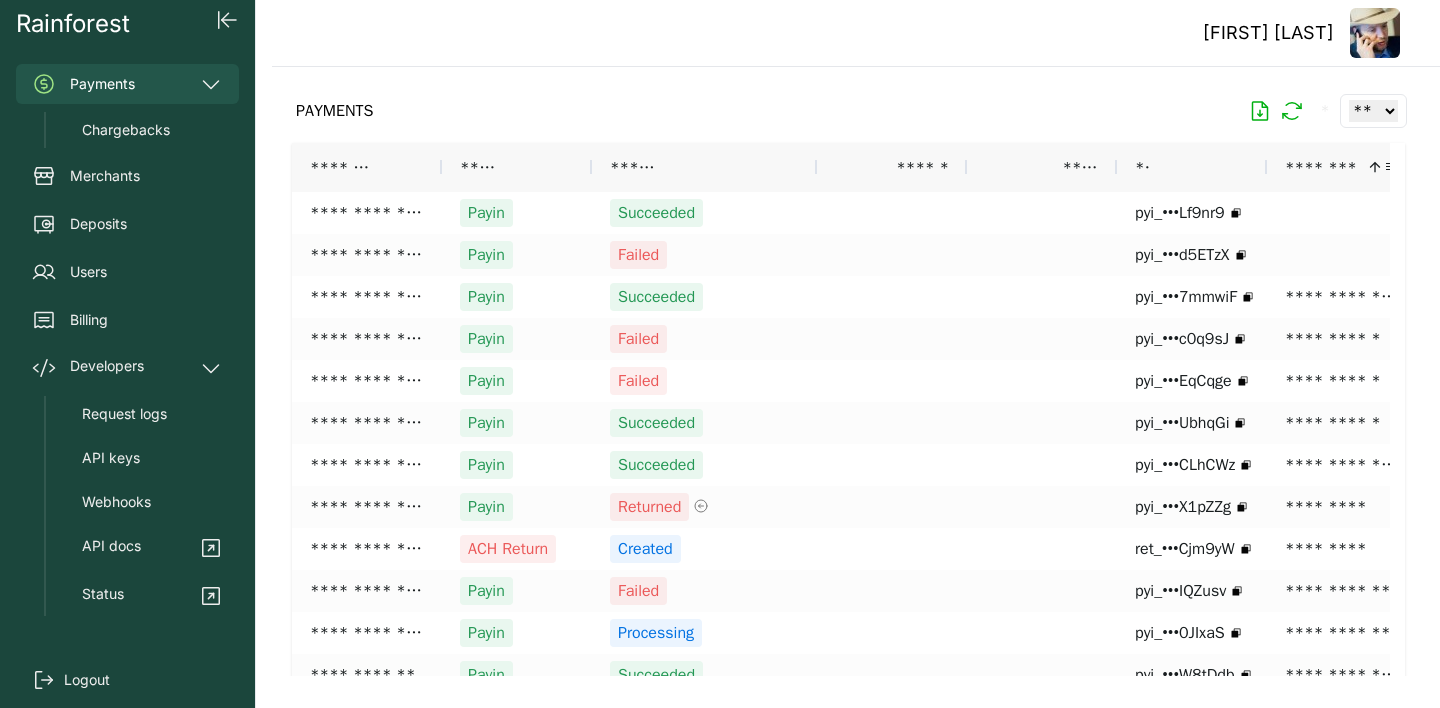 click on "********" at bounding box center (1323, 167) 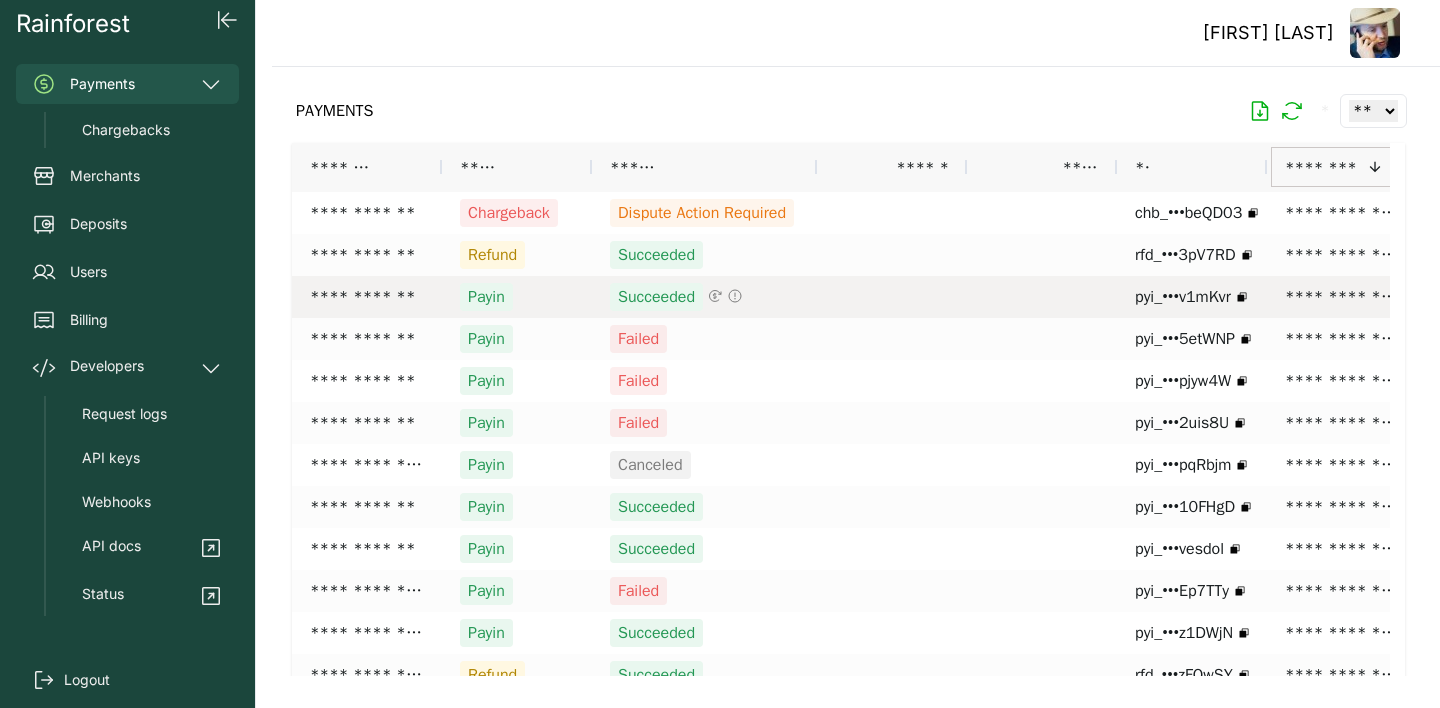scroll, scrollTop: 0, scrollLeft: 27, axis: horizontal 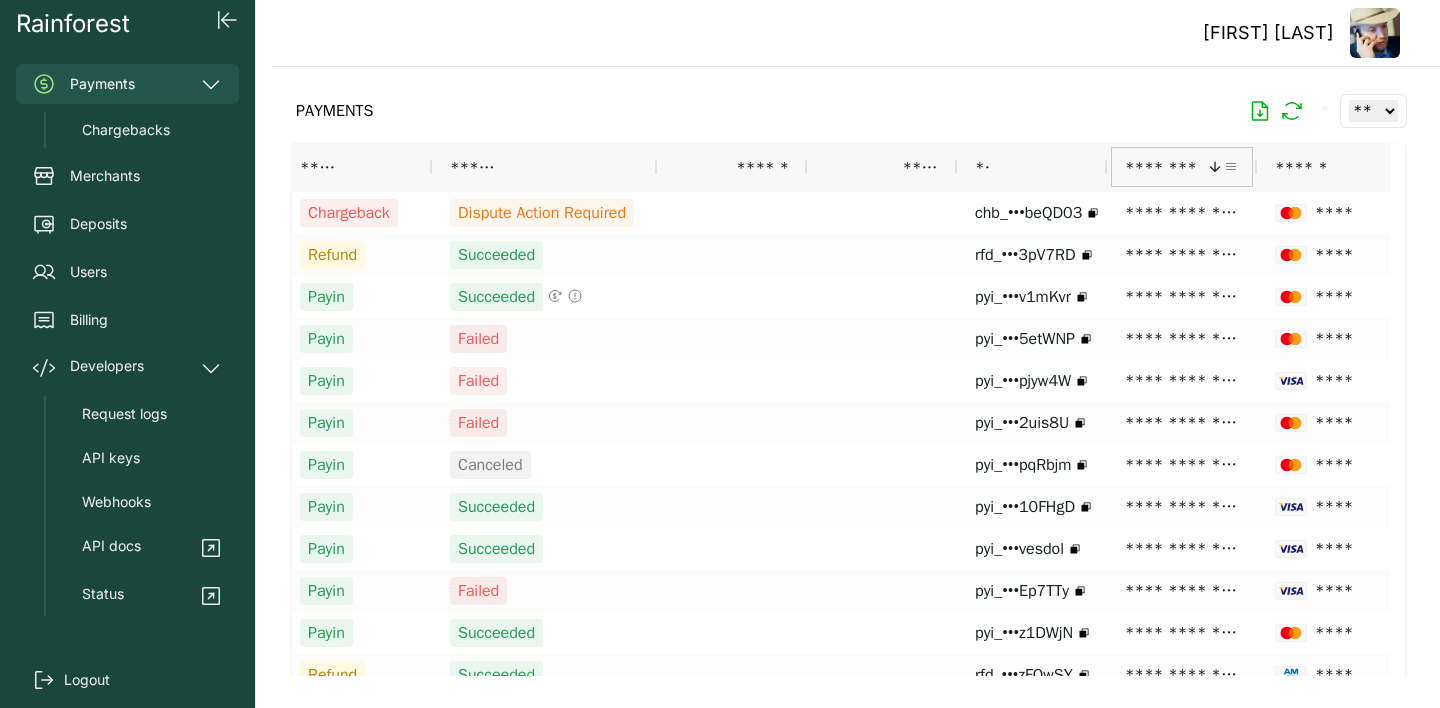 click at bounding box center (1231, 167) 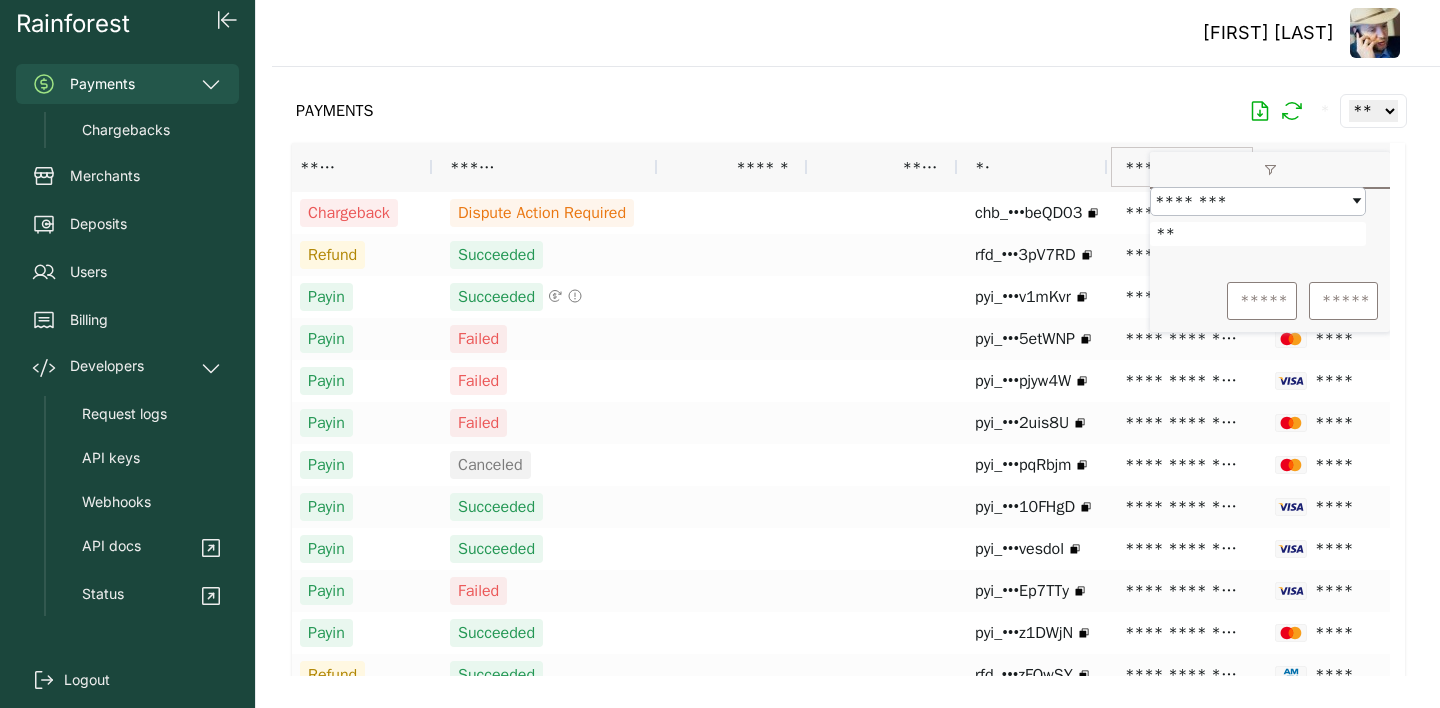 type on "*" 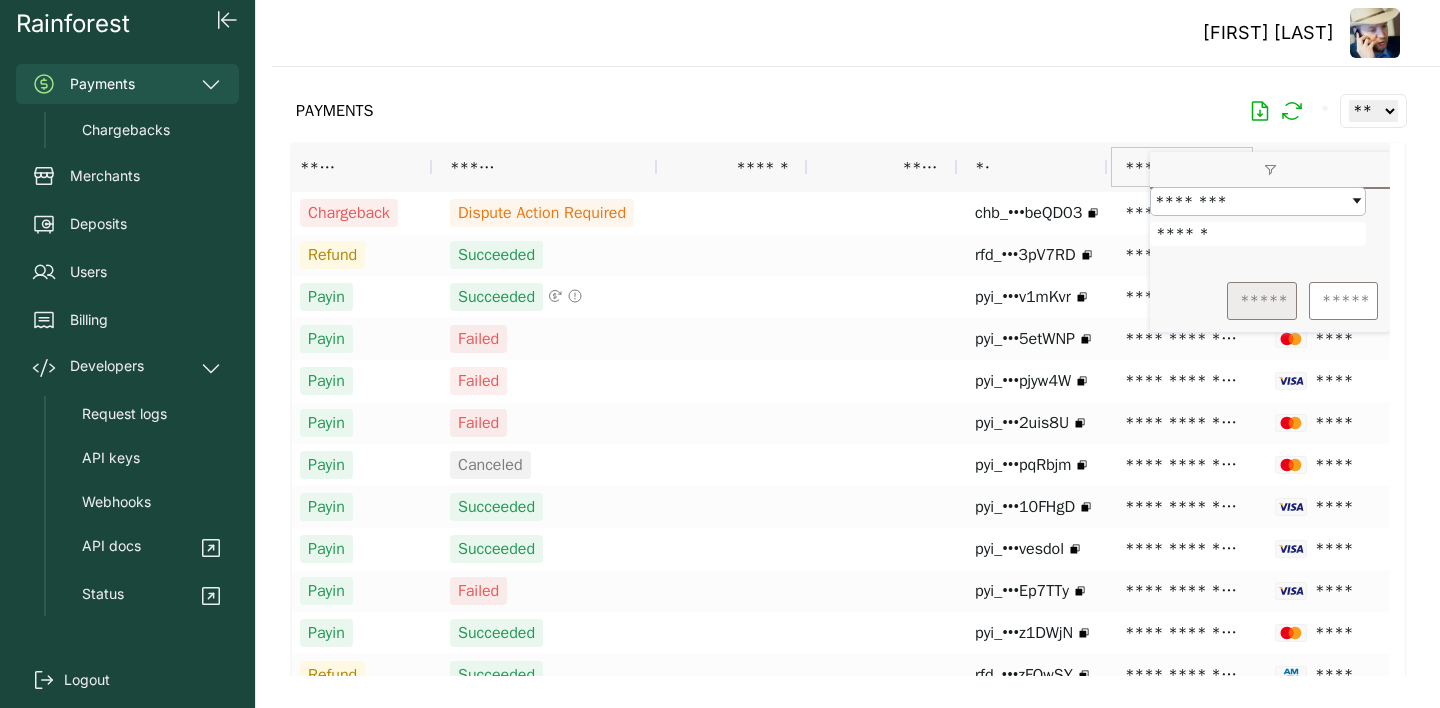 type on "******" 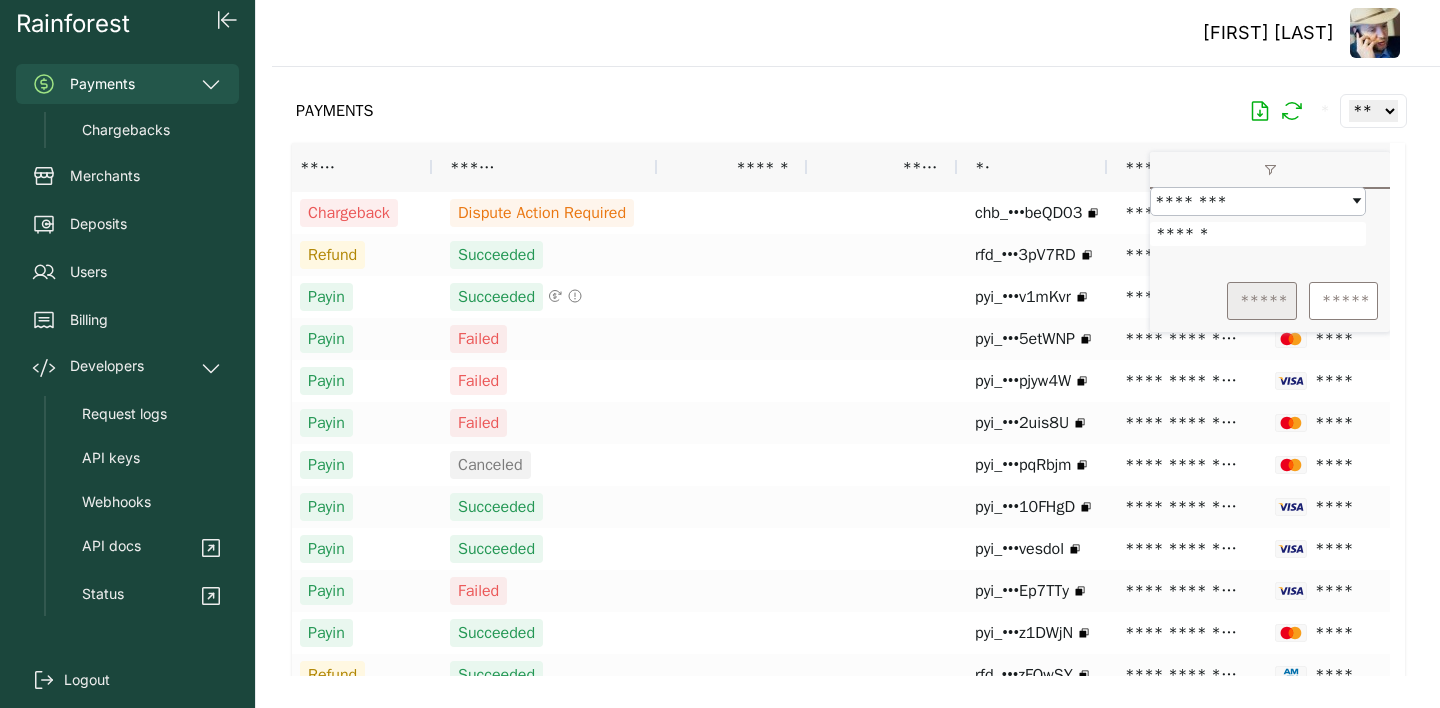 click on "*****" at bounding box center (1262, 301) 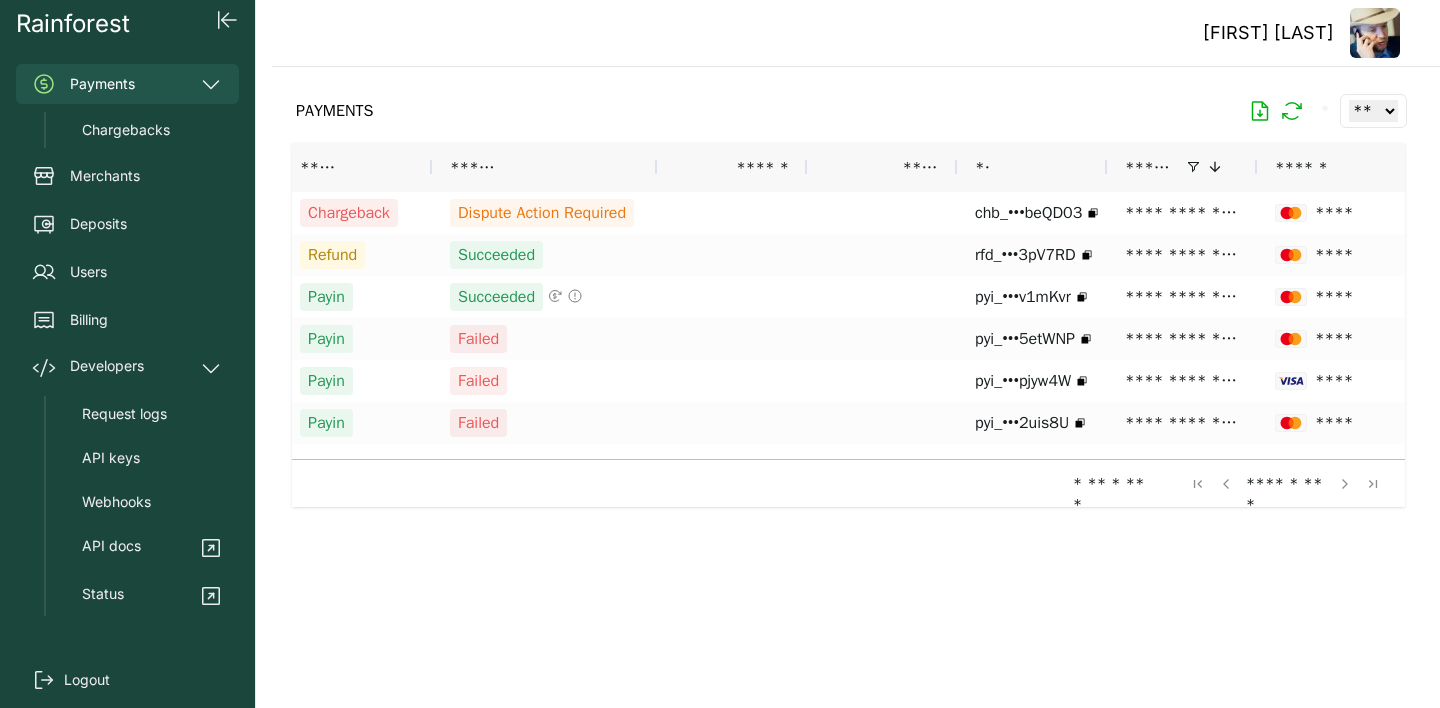 click at bounding box center (848, 371) 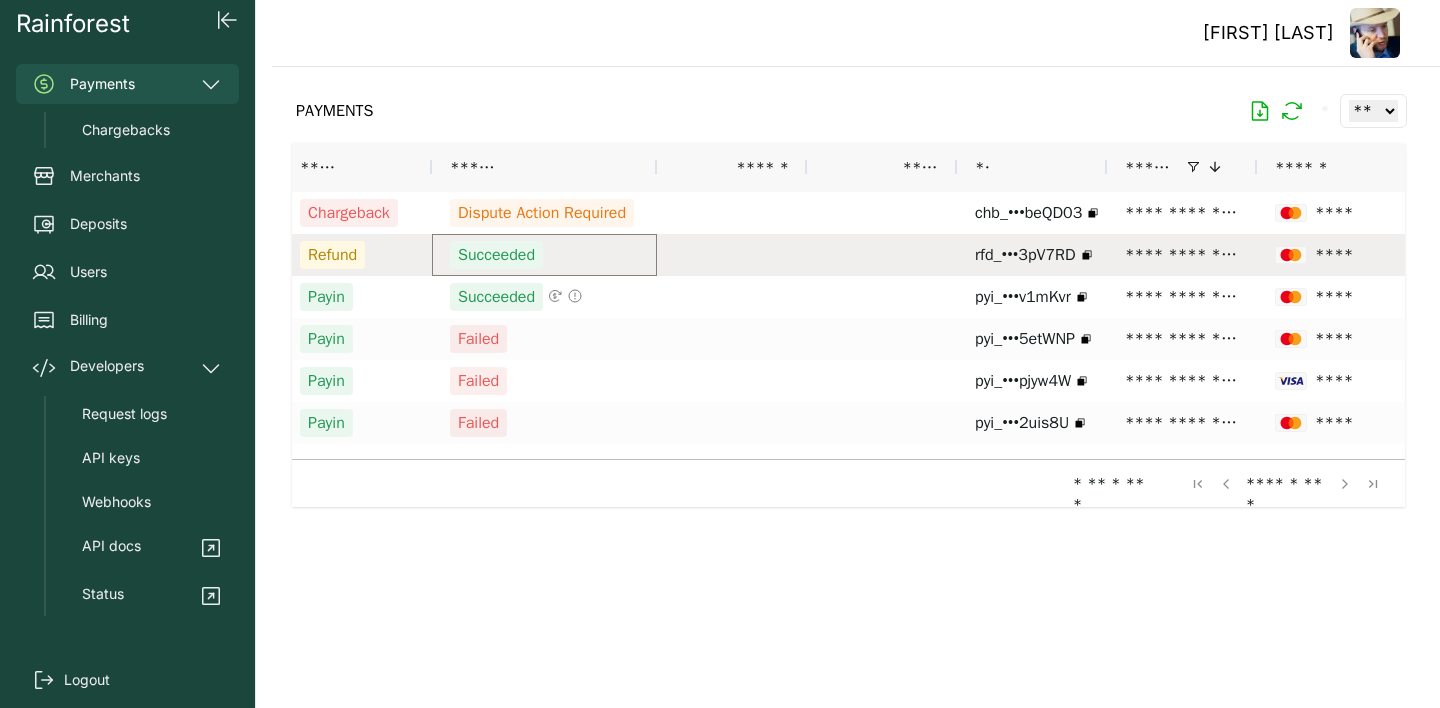 click on "Succeeded" at bounding box center [496, 255] 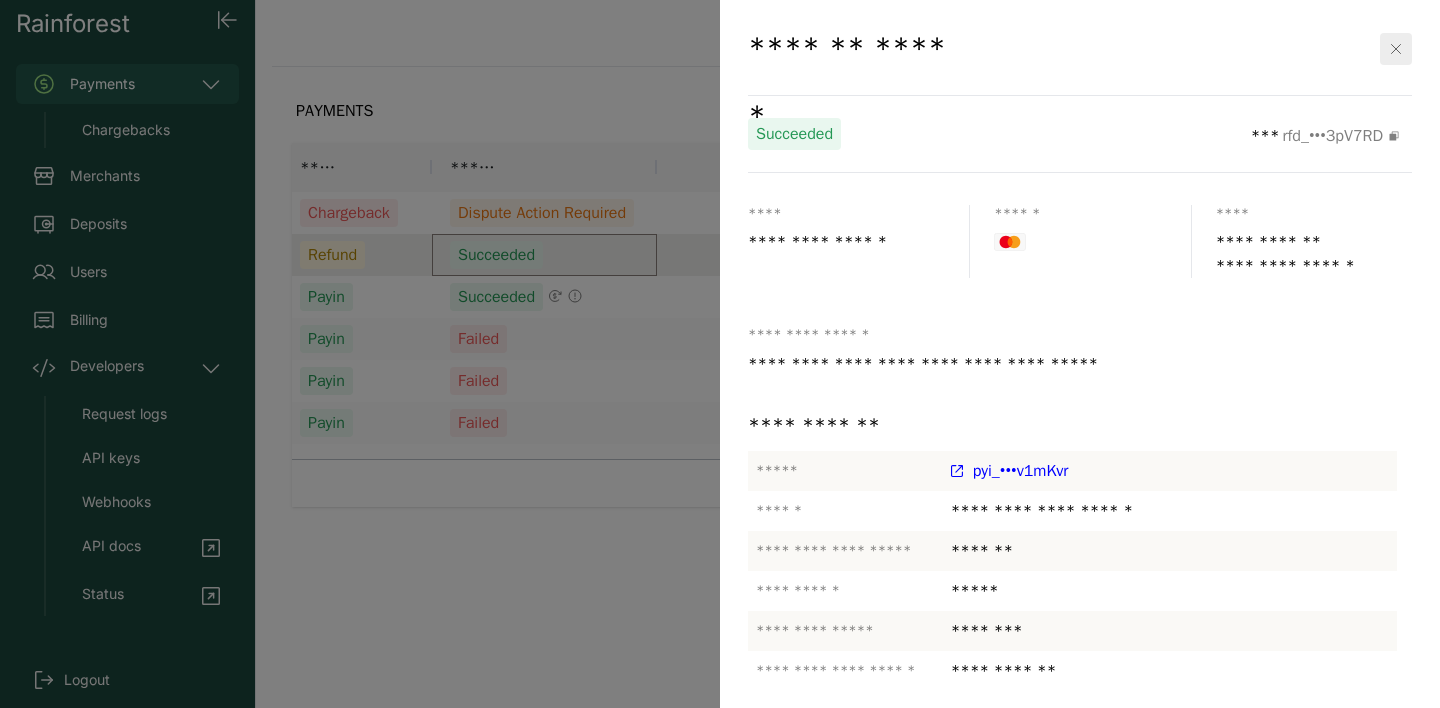 scroll, scrollTop: 6, scrollLeft: 0, axis: vertical 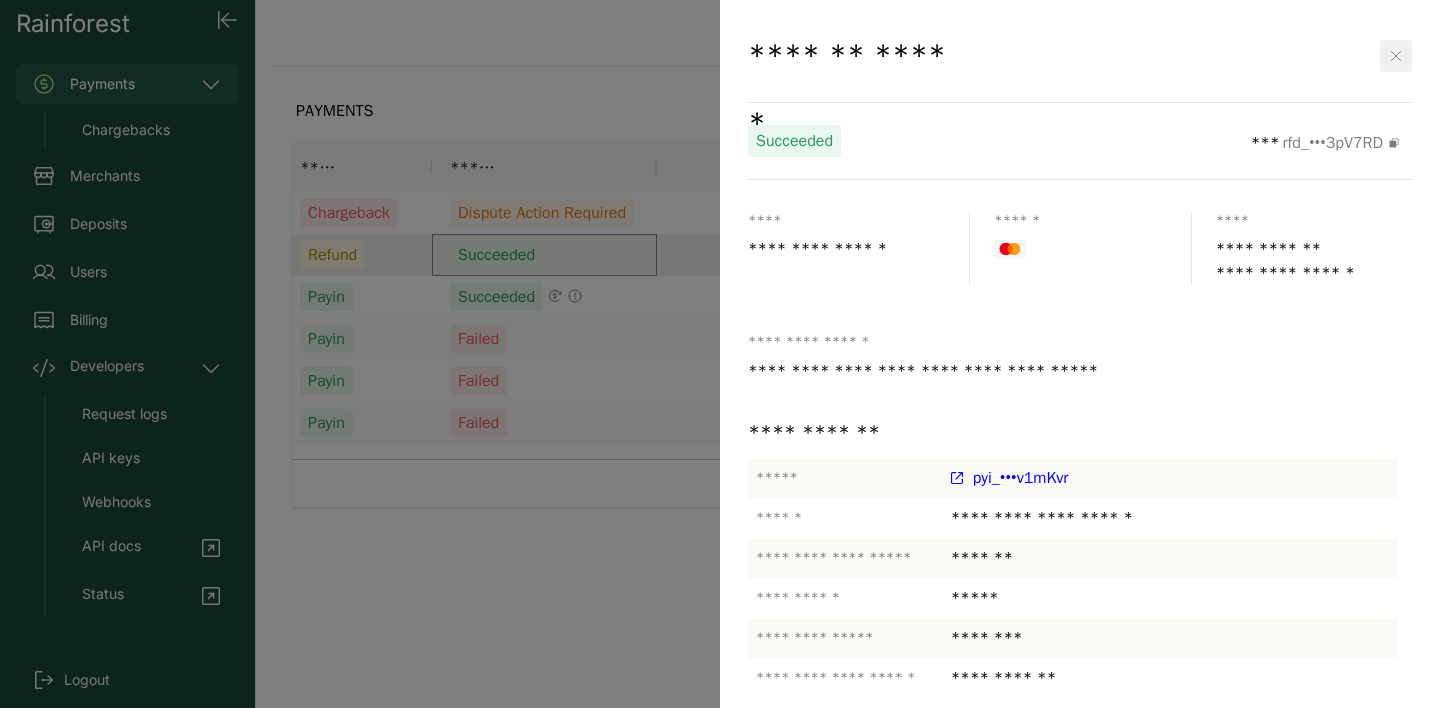 click 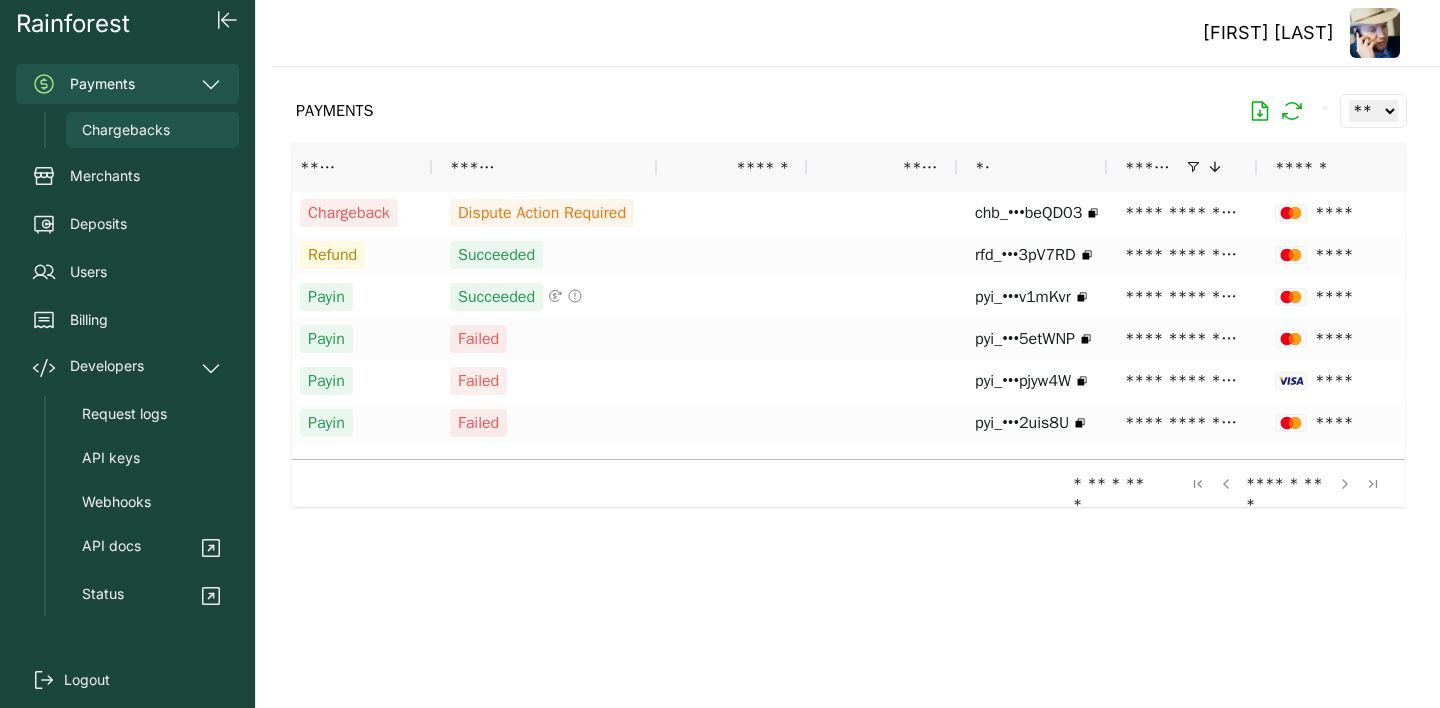 click on "Chargebacks" at bounding box center (126, 130) 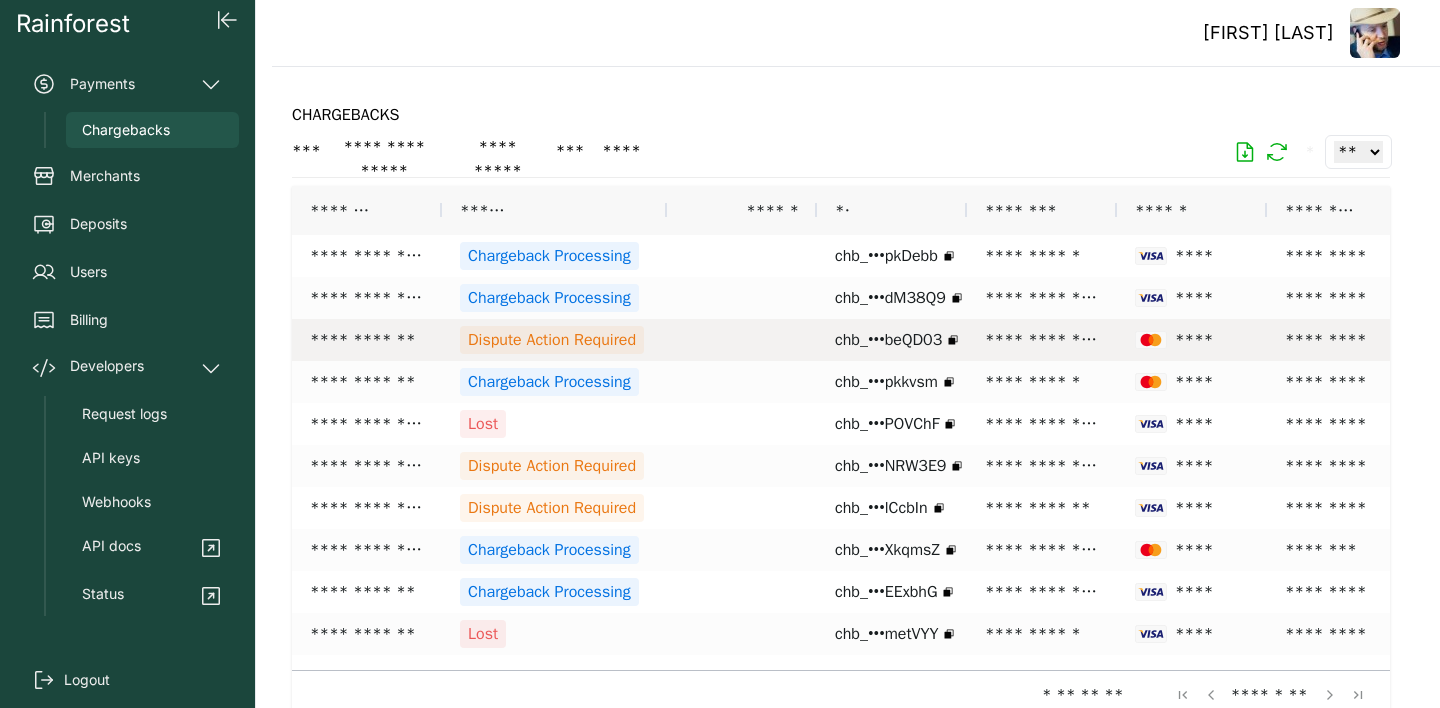 click on "Dispute Action Required" at bounding box center [552, 340] 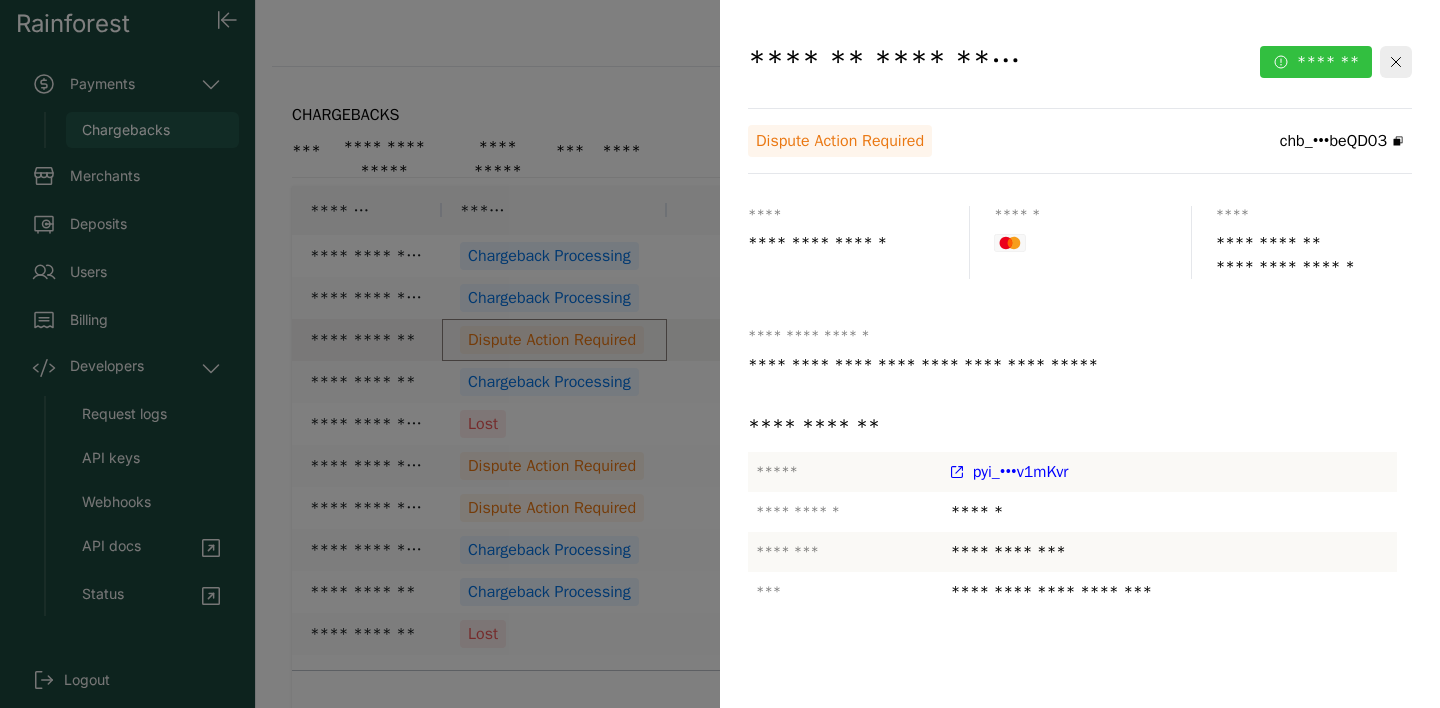 click on "*******" 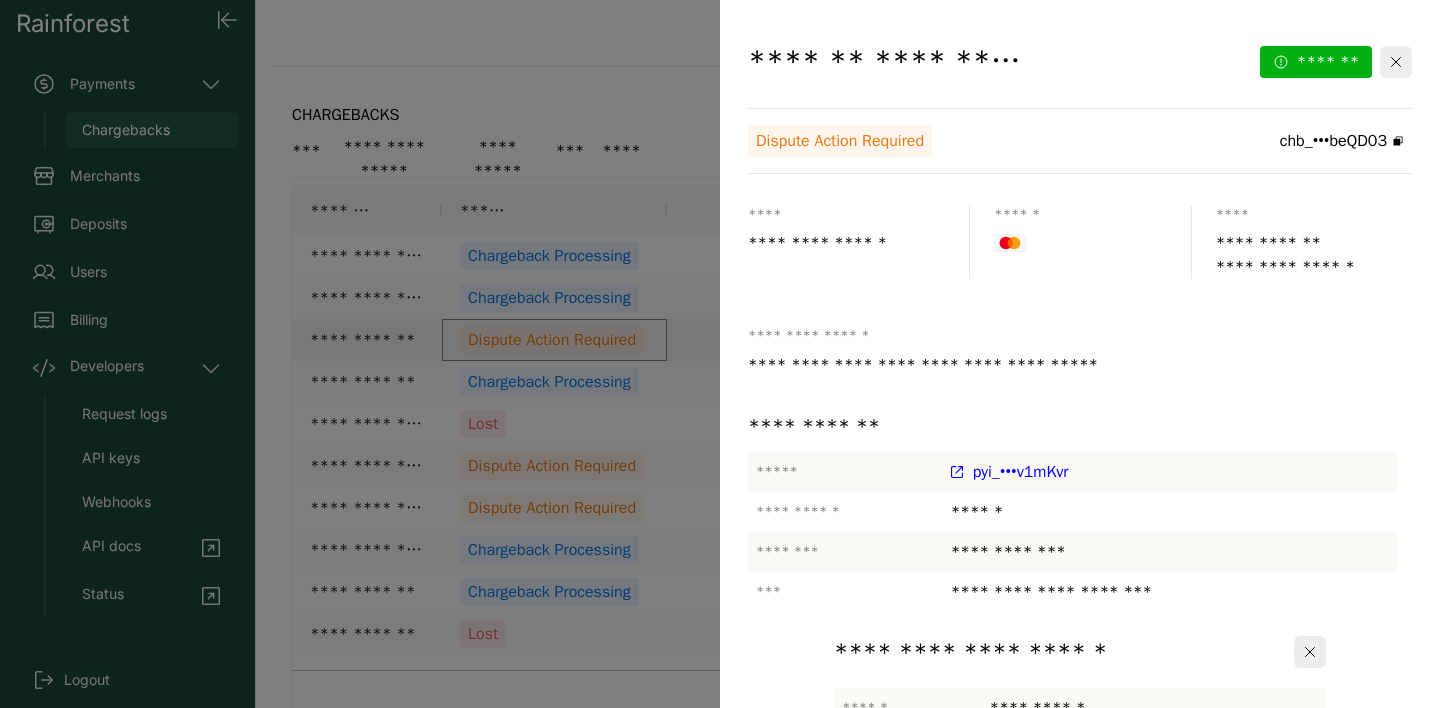 click on "*******" at bounding box center [1207, 984] 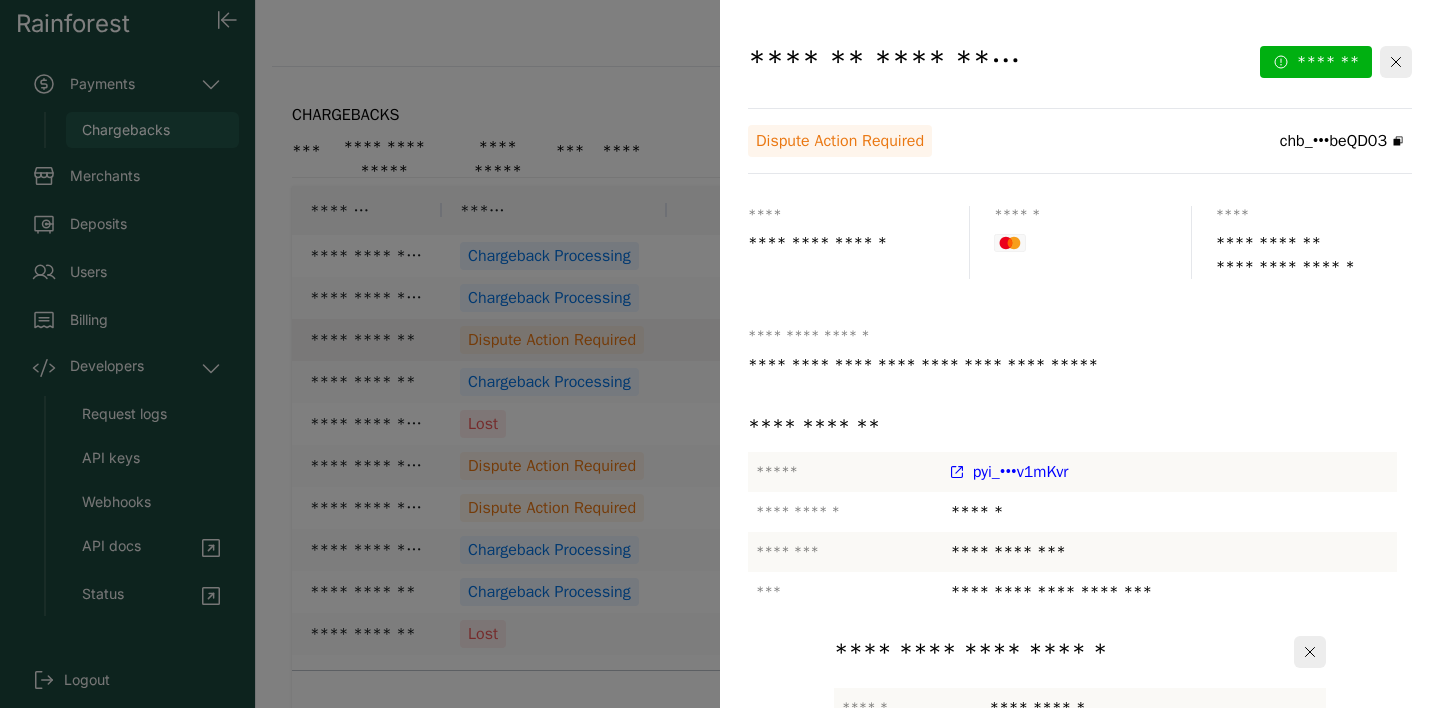 click 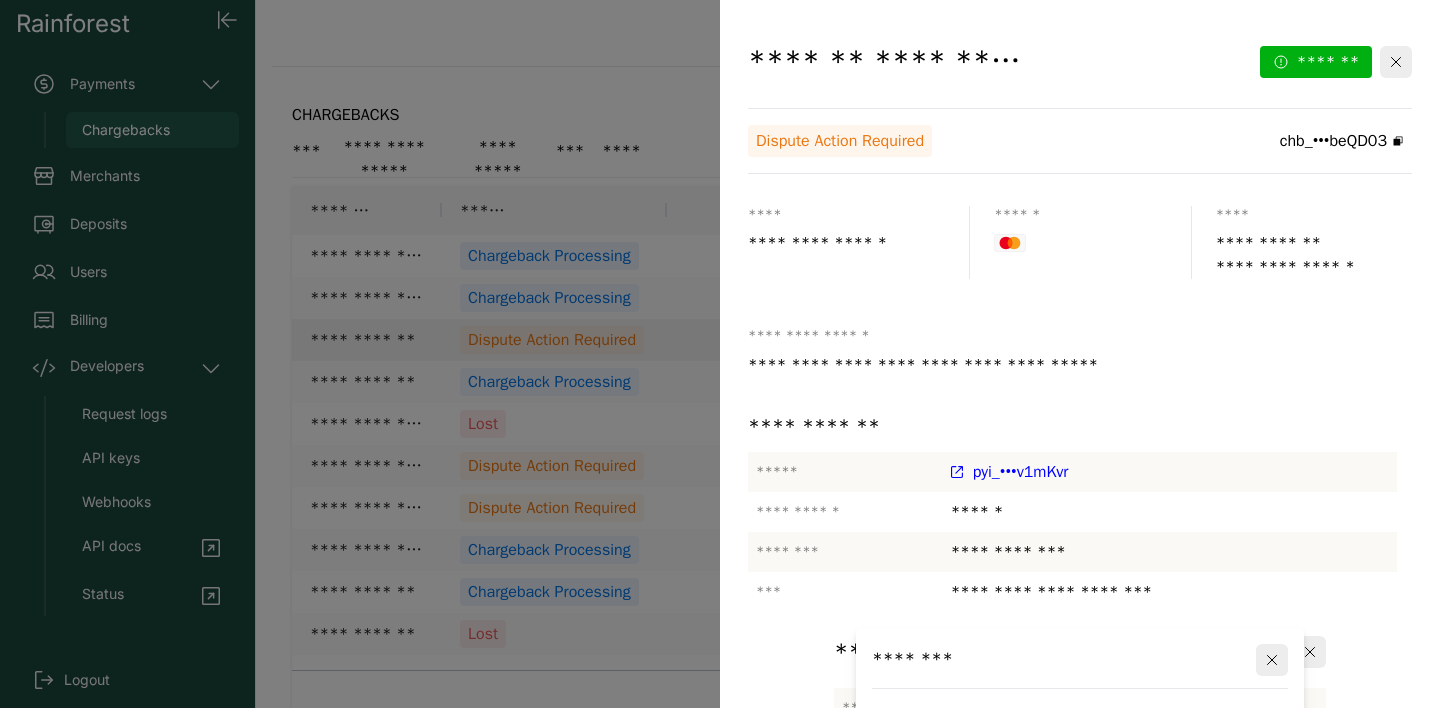 click at bounding box center [1080, 1109] 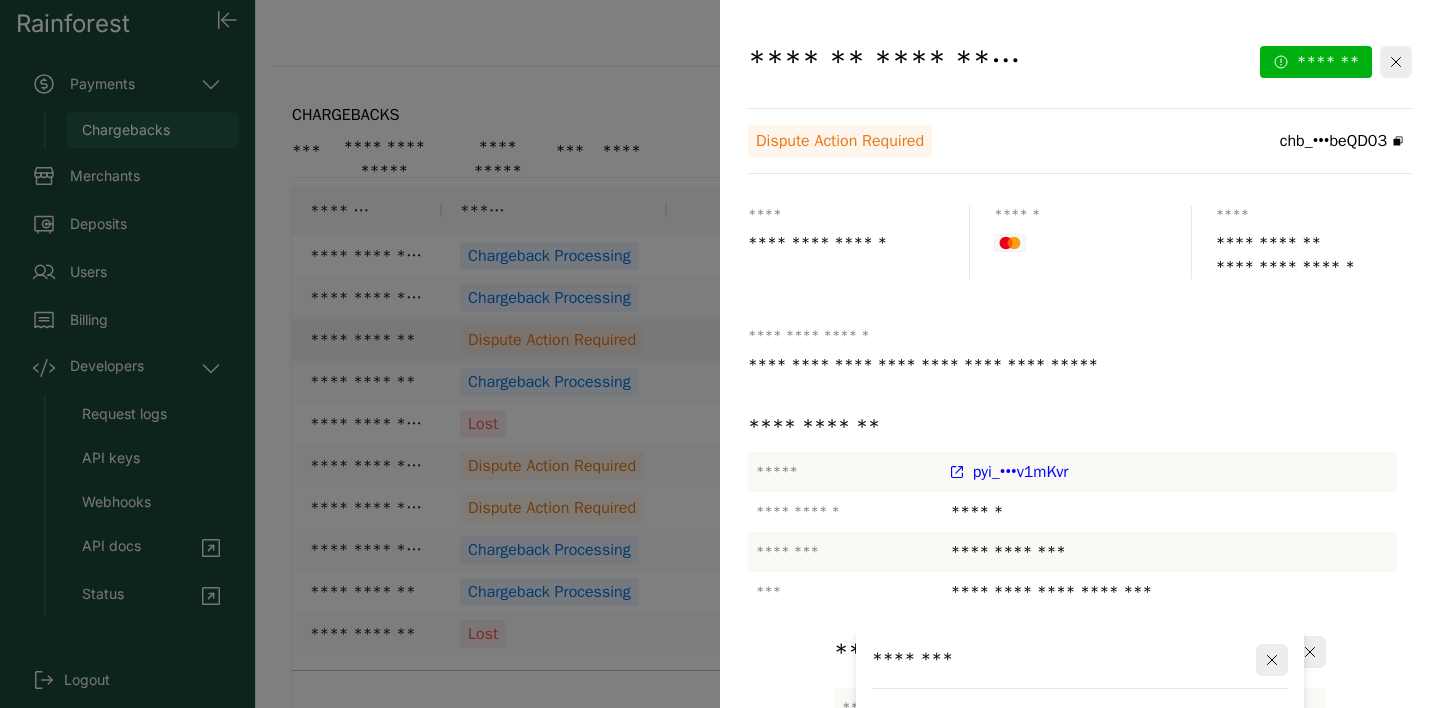 click at bounding box center [1080, 965] 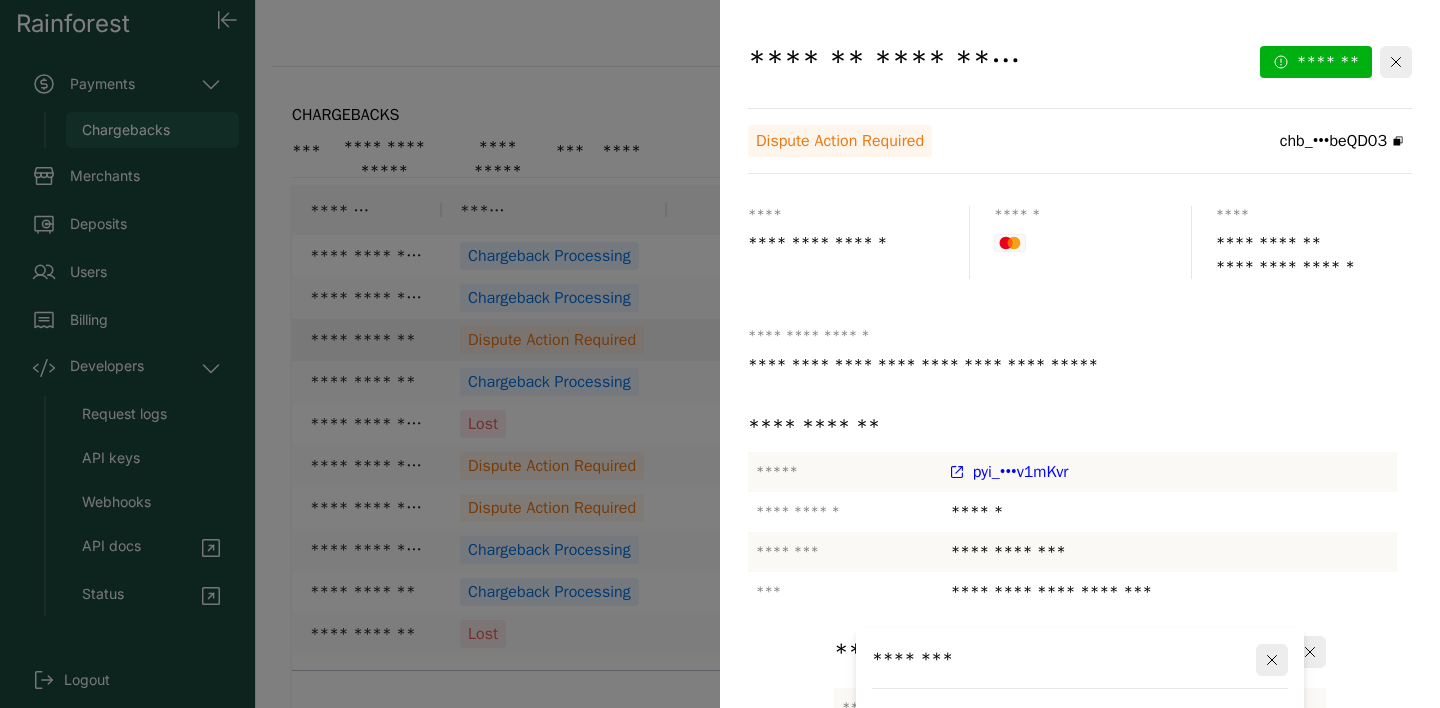 click on "**********" at bounding box center (1080, 965) 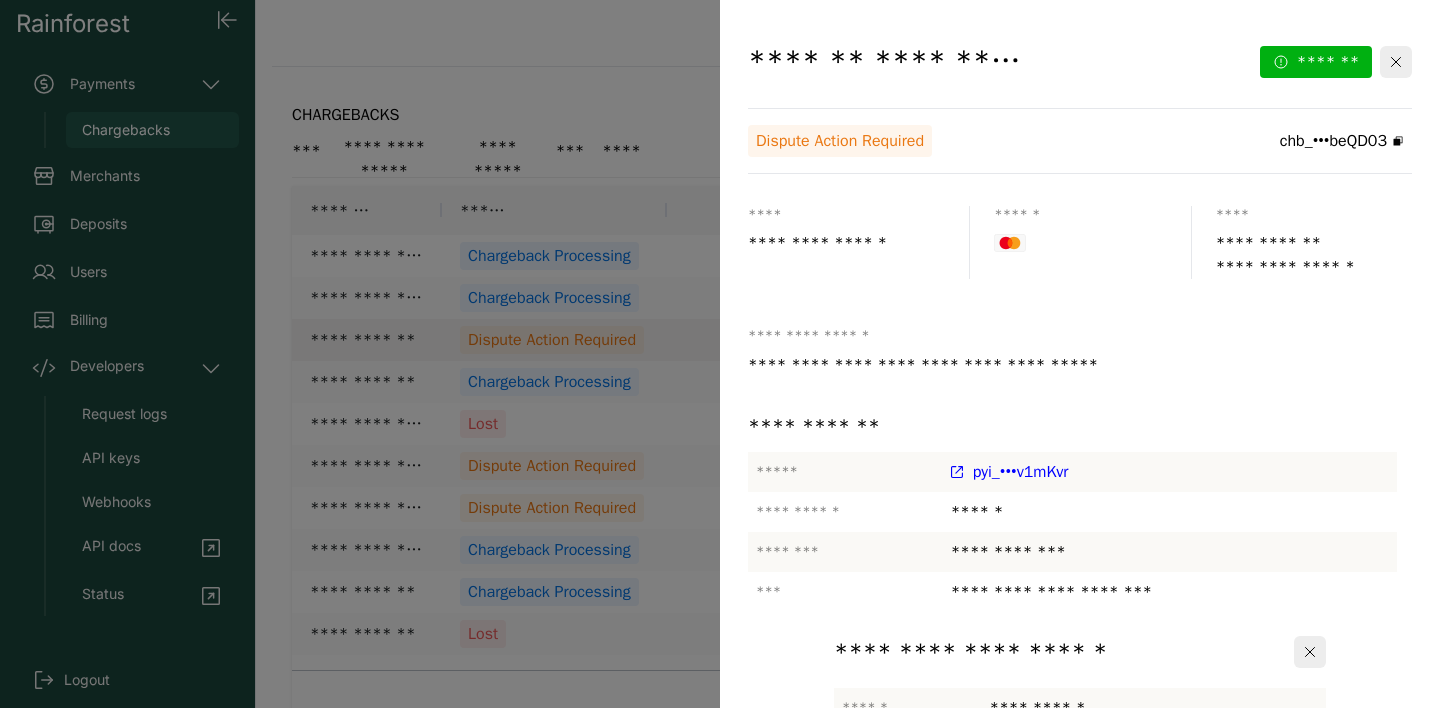 click on "**********" at bounding box center (1115, 1196) 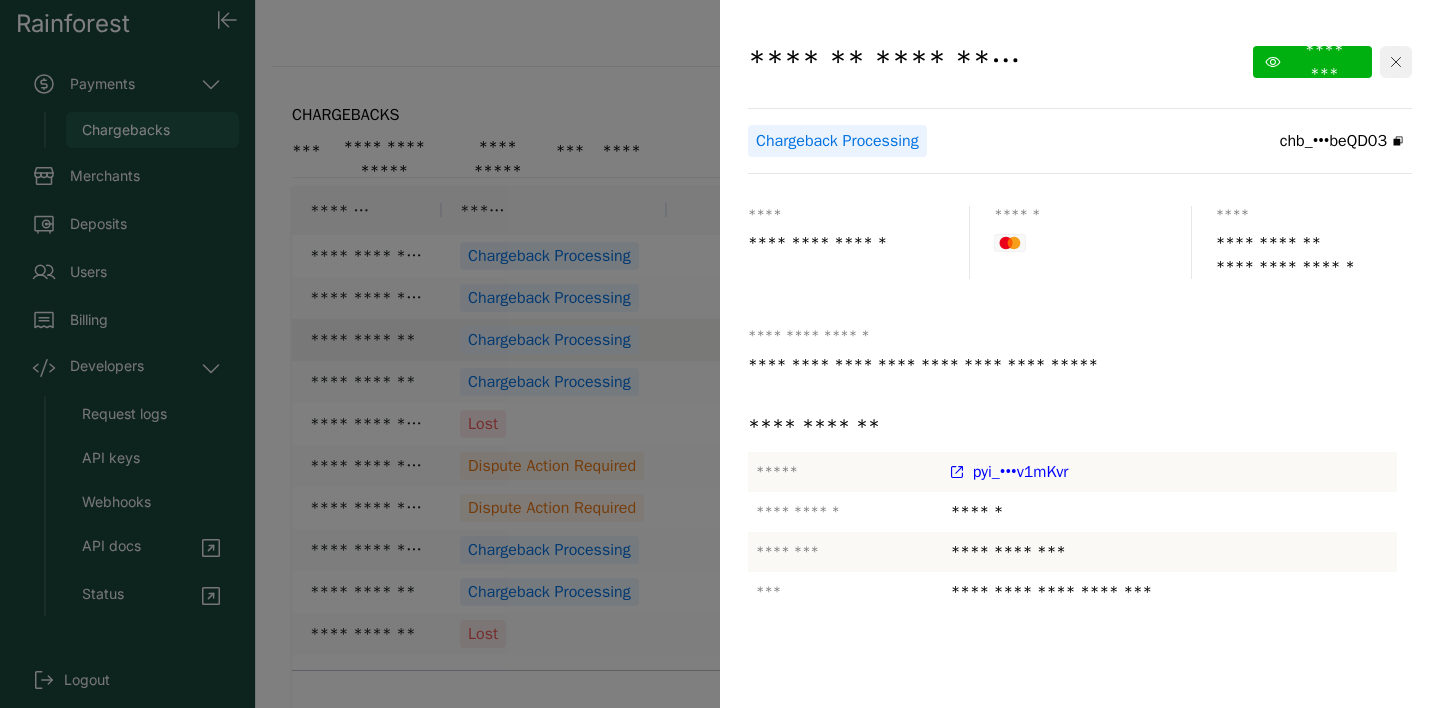 click 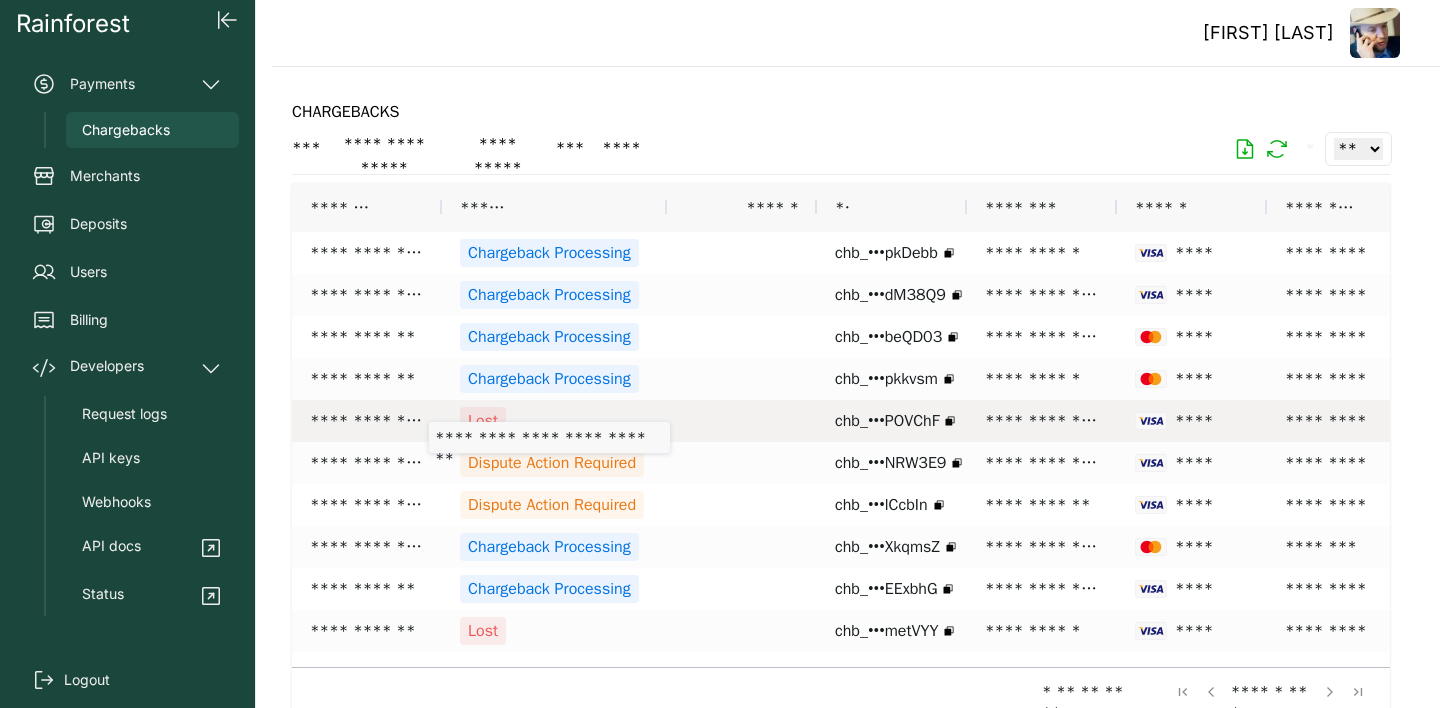 scroll, scrollTop: 0, scrollLeft: 0, axis: both 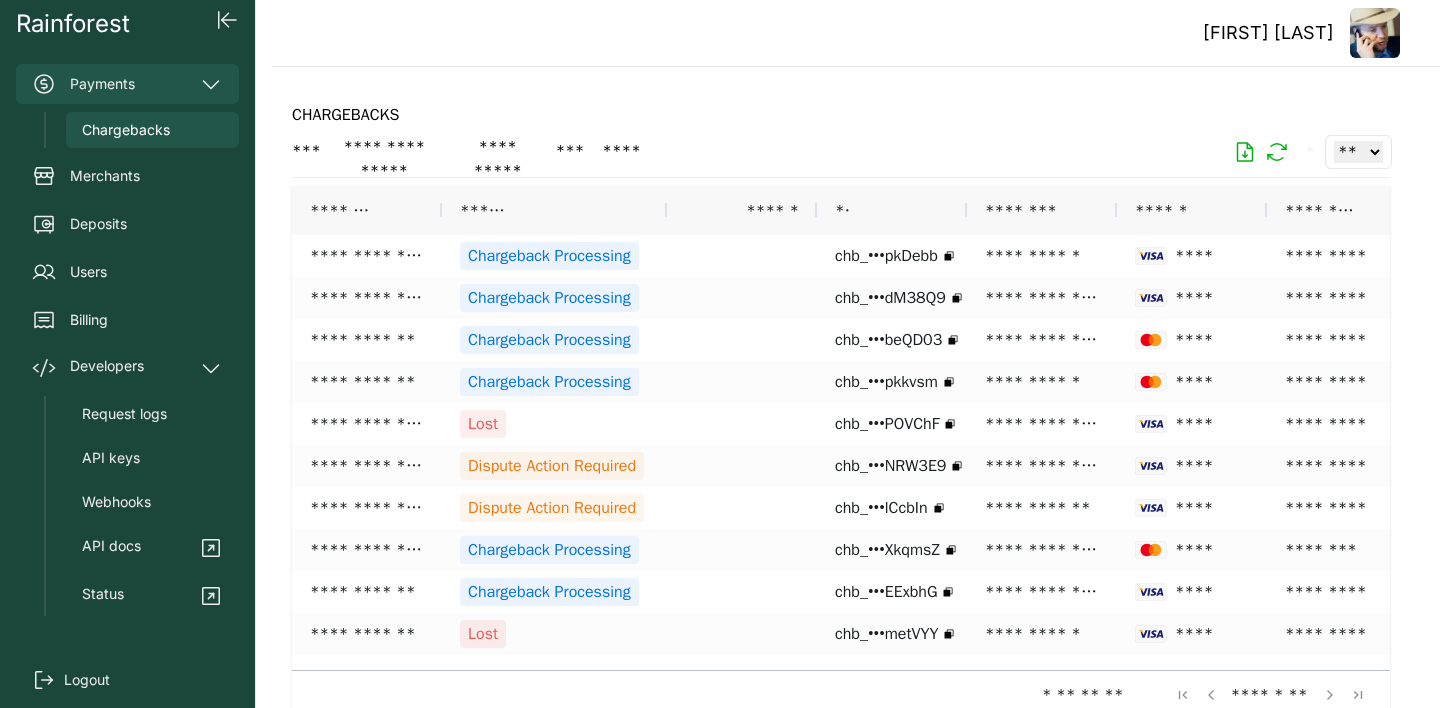 click on "Payments" at bounding box center [127, 84] 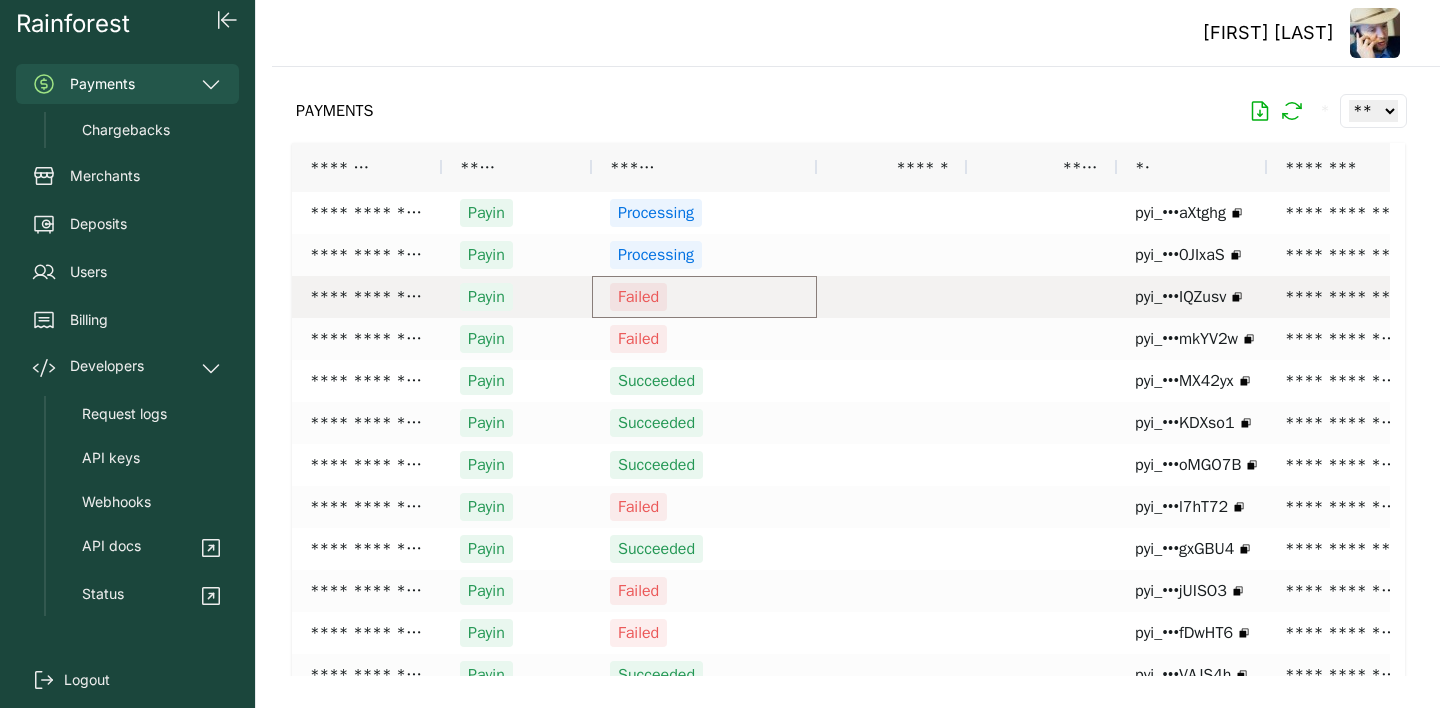 click on "Failed" at bounding box center (638, 297) 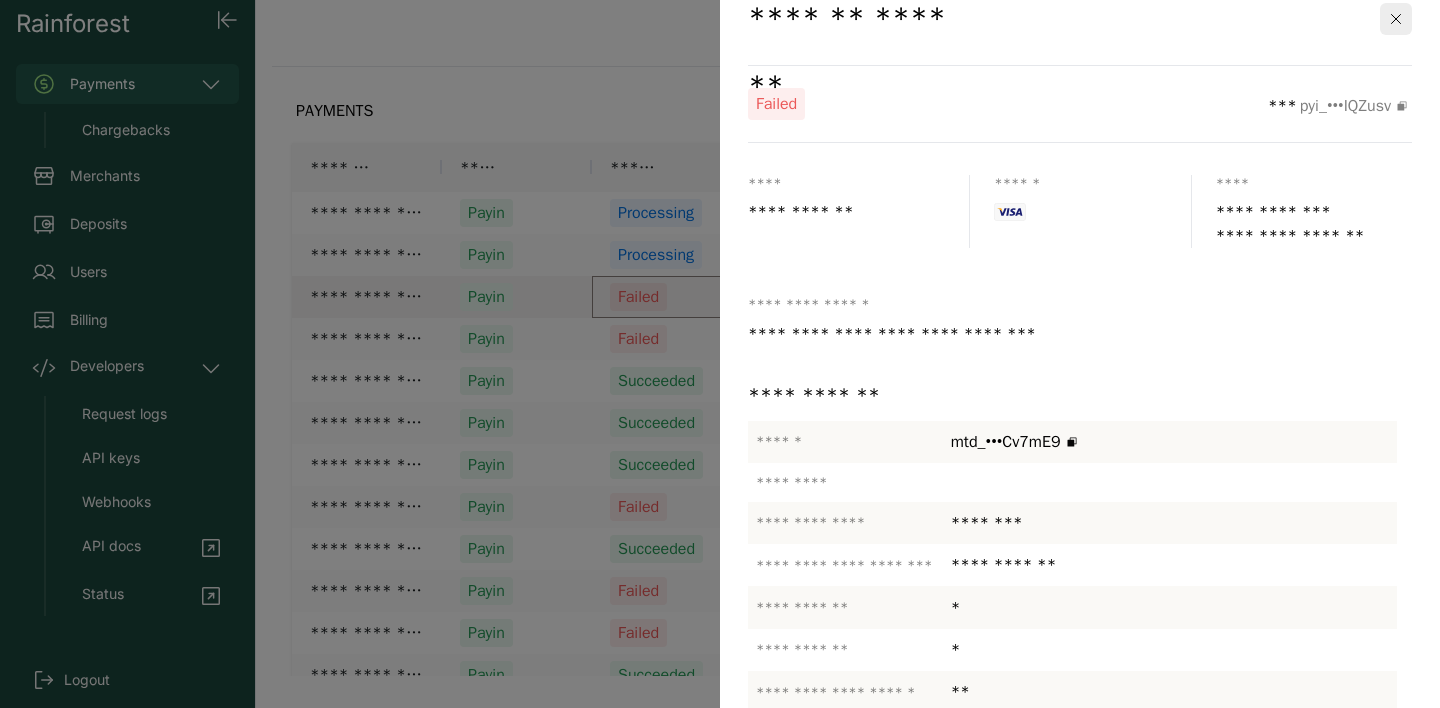 scroll, scrollTop: 133, scrollLeft: 0, axis: vertical 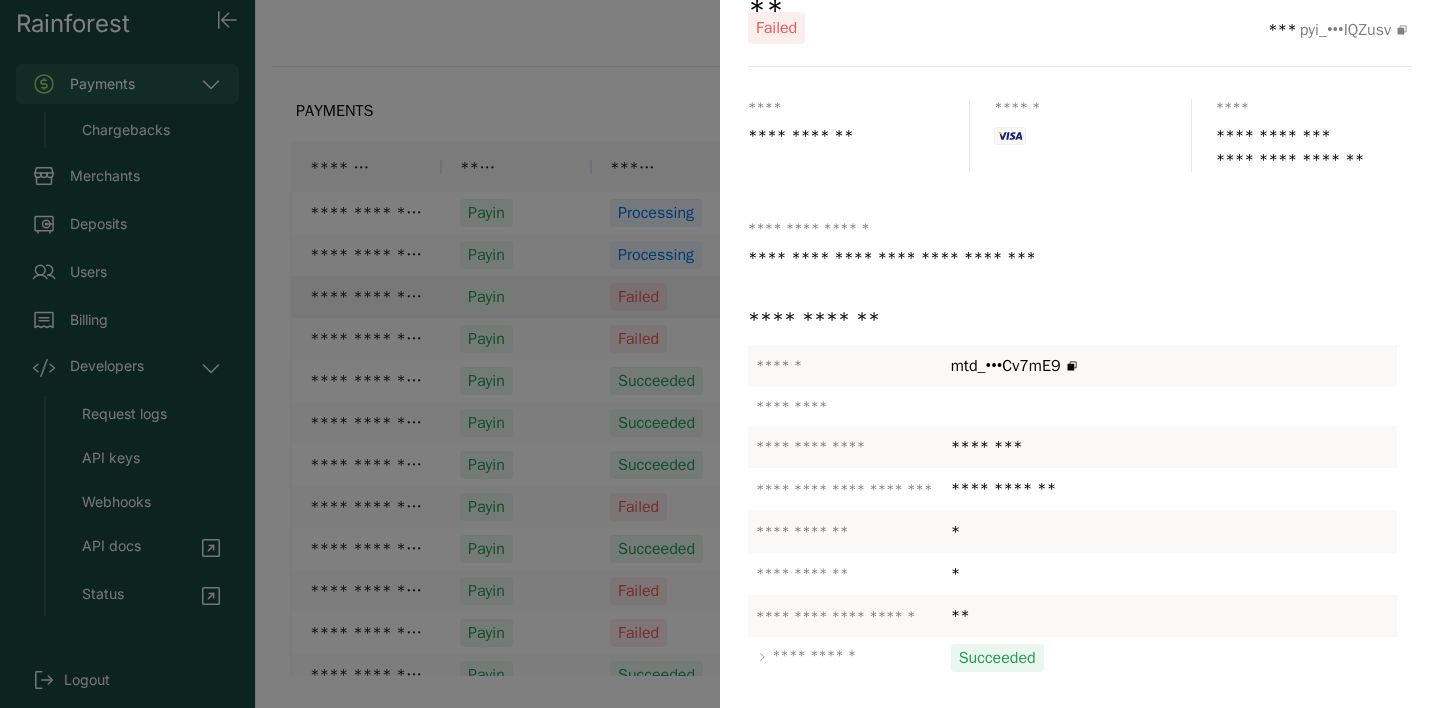click at bounding box center [720, 354] 